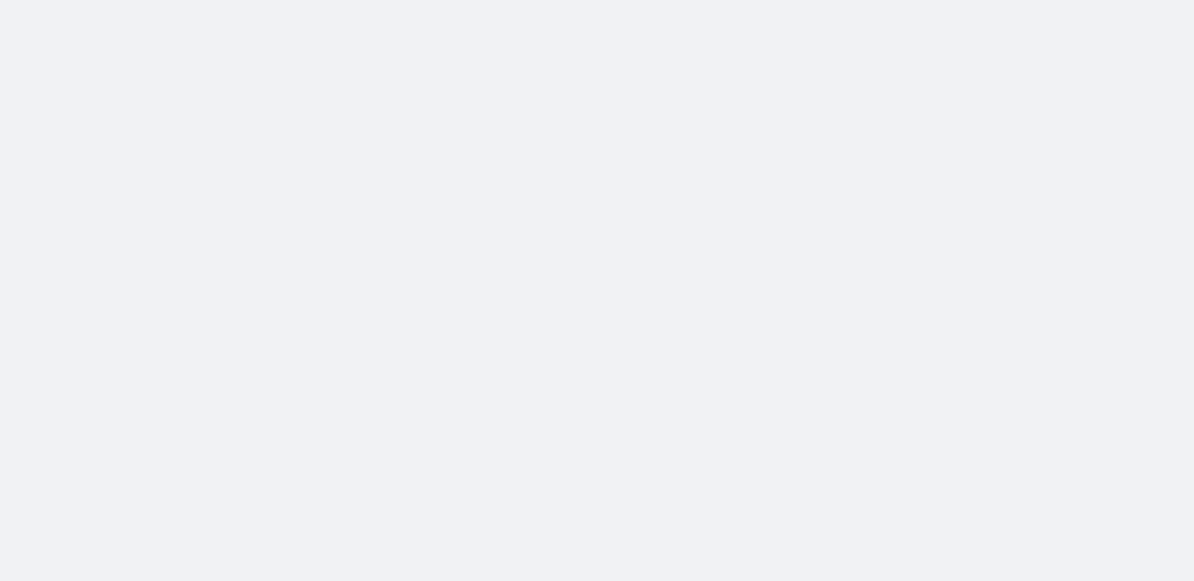 scroll, scrollTop: 0, scrollLeft: 0, axis: both 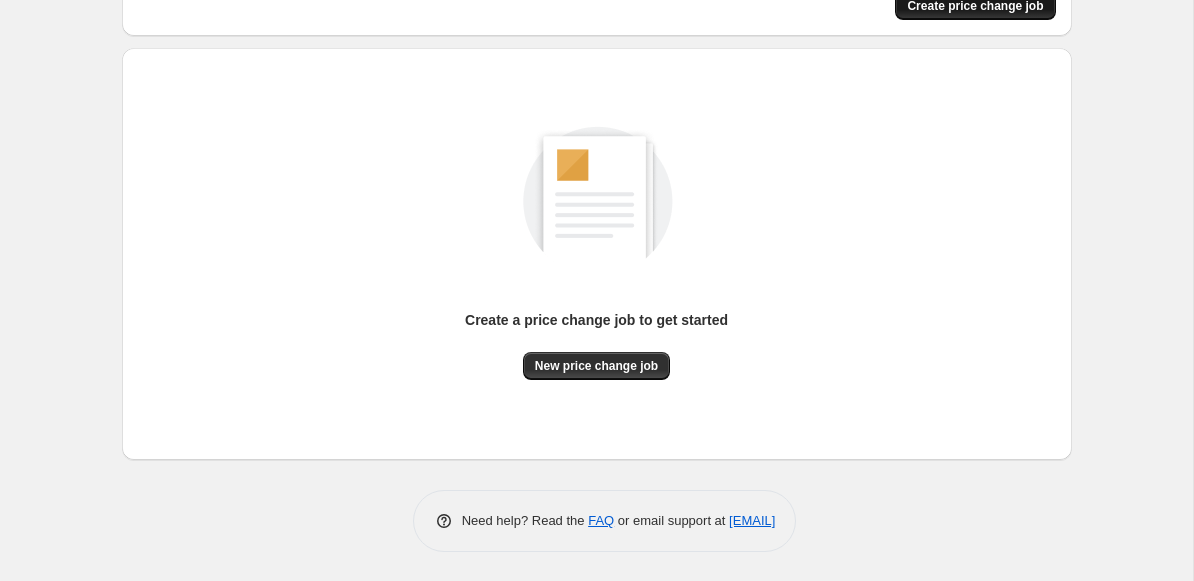 click on "Create price change job" at bounding box center (975, 6) 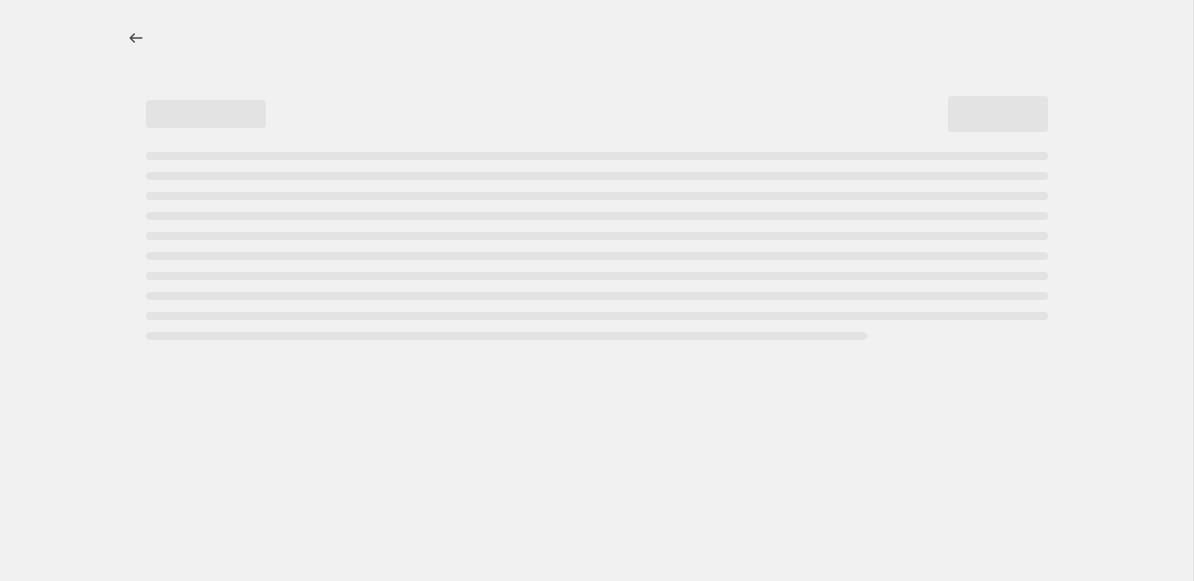 scroll, scrollTop: 0, scrollLeft: 0, axis: both 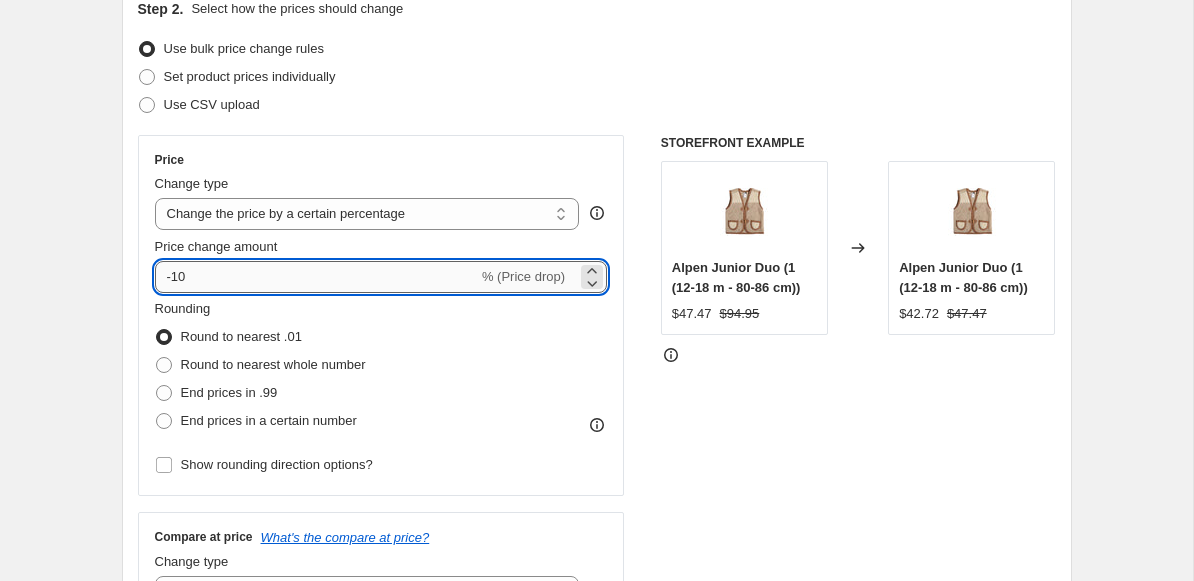 drag, startPoint x: 175, startPoint y: 277, endPoint x: 154, endPoint y: 277, distance: 21 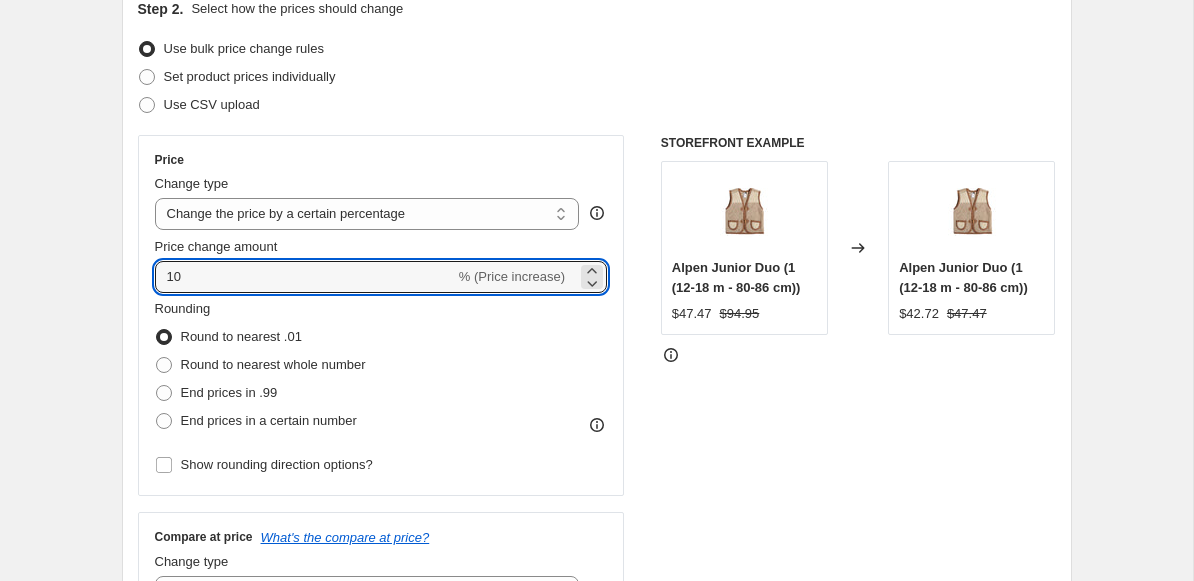 type on "10" 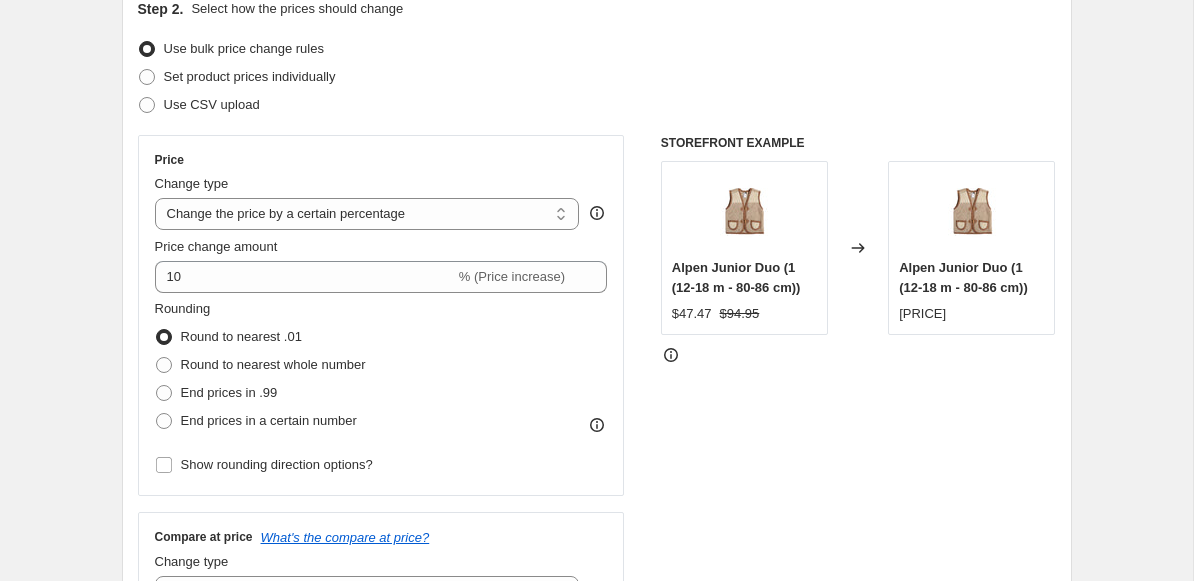 click on "Create new price change job. This page is ready Create new price change job Draft Step 1. Optionally give your price change job a title (eg "March 30% off sale on boots") [DATE] at [TIME] Price change job This title is just for internal use, customers won't see it Step 2. Select how the prices should change Use bulk price change rules Set product prices individually Use CSV upload Price Change type Change the price to a certain amount Change the price by a certain amount Change the price by a certain percentage Change the price to the current compare at price (price before sale) Change the price by a certain amount relative to the compare at price Change the price by a certain percentage relative to the compare at price Don't change the price Change the price by a certain percentage relative to the cost per item Change price to certain cost margin Change the price by a certain percentage Price change amount 10 % (Price increase) Rounding Round to nearest .01 Round to nearest whole number Change type" at bounding box center (596, 766) 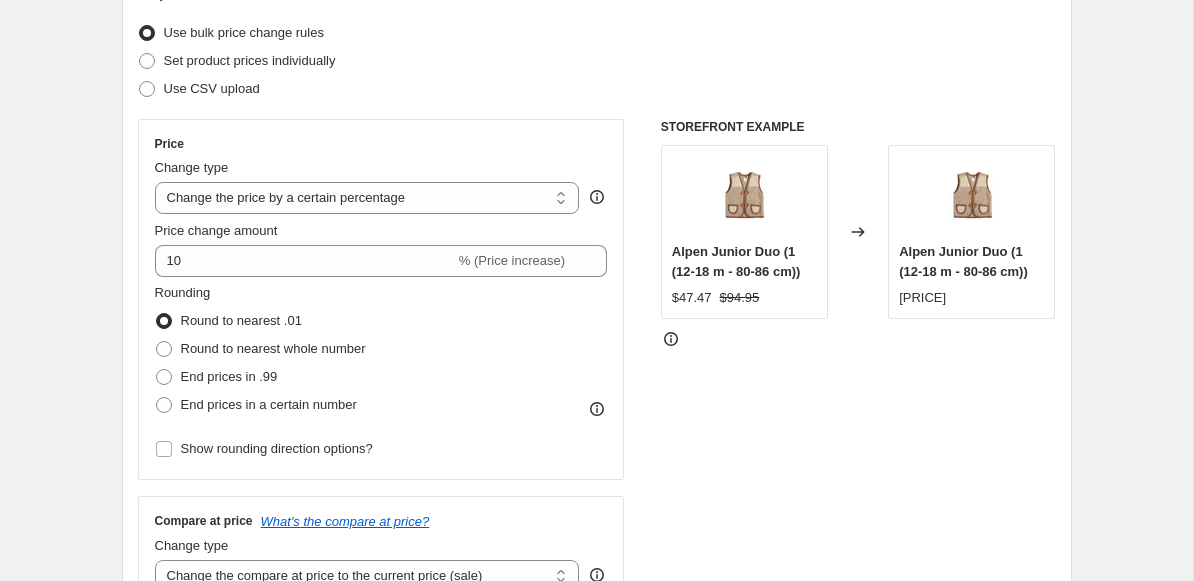 scroll, scrollTop: 250, scrollLeft: 0, axis: vertical 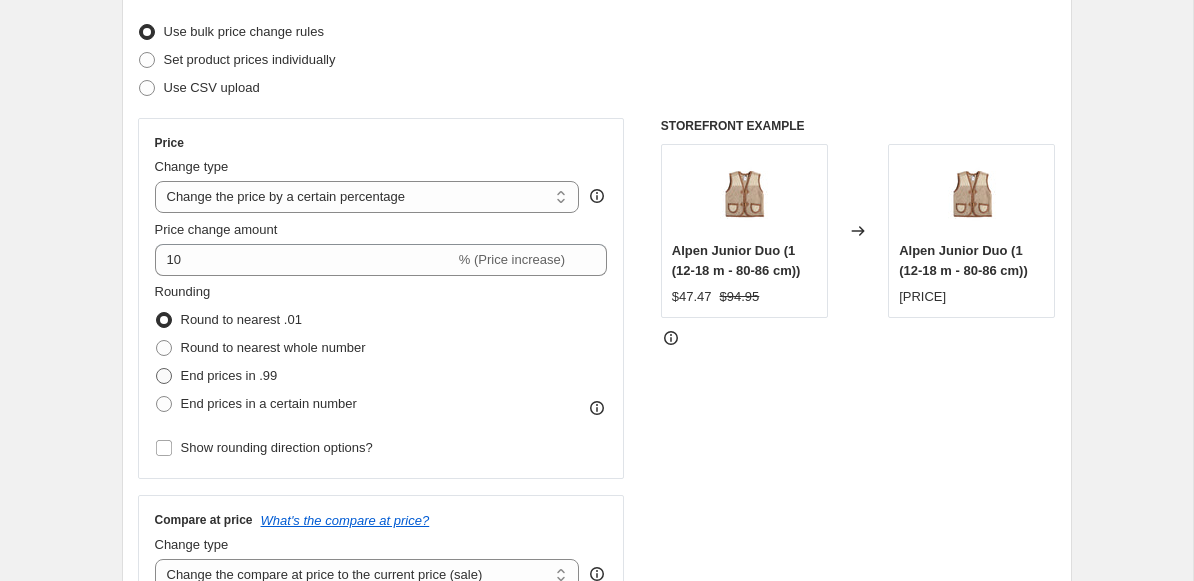 click at bounding box center [164, 376] 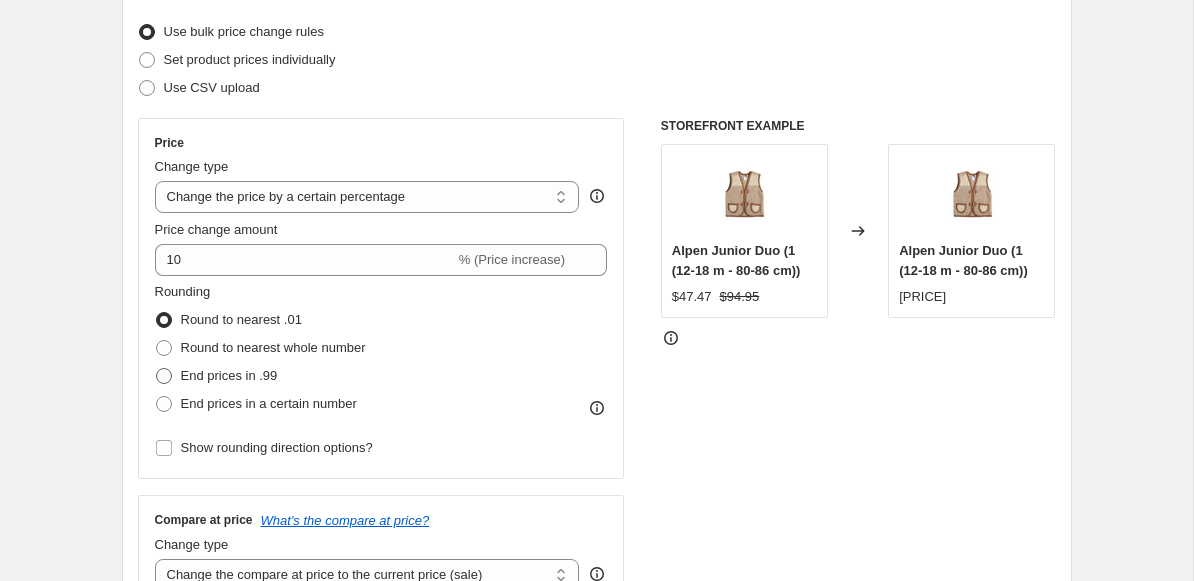 radio on "true" 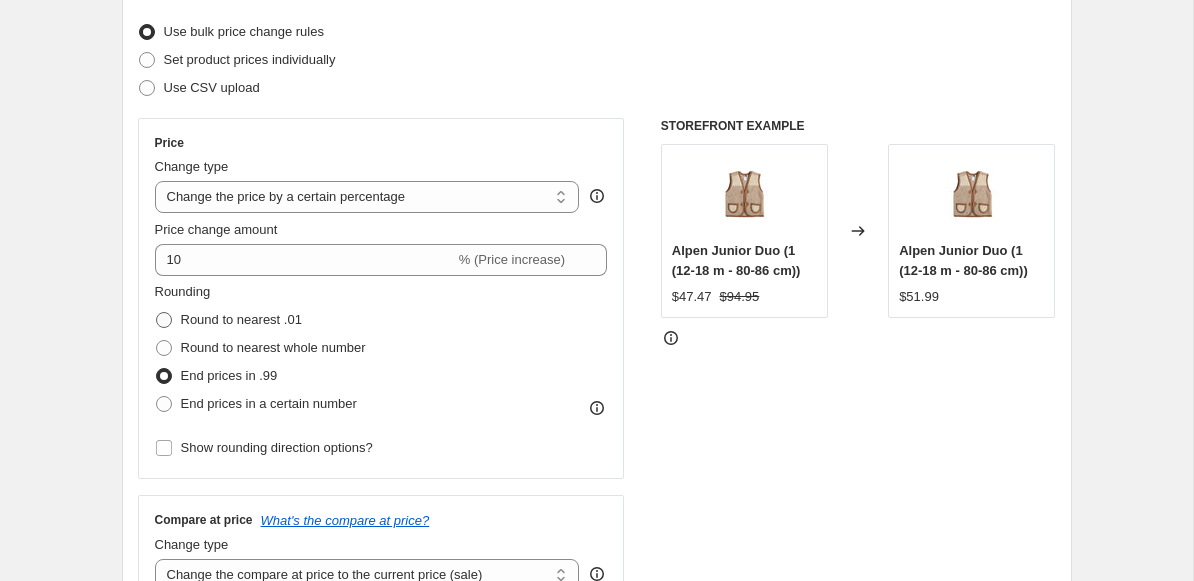 click at bounding box center [164, 320] 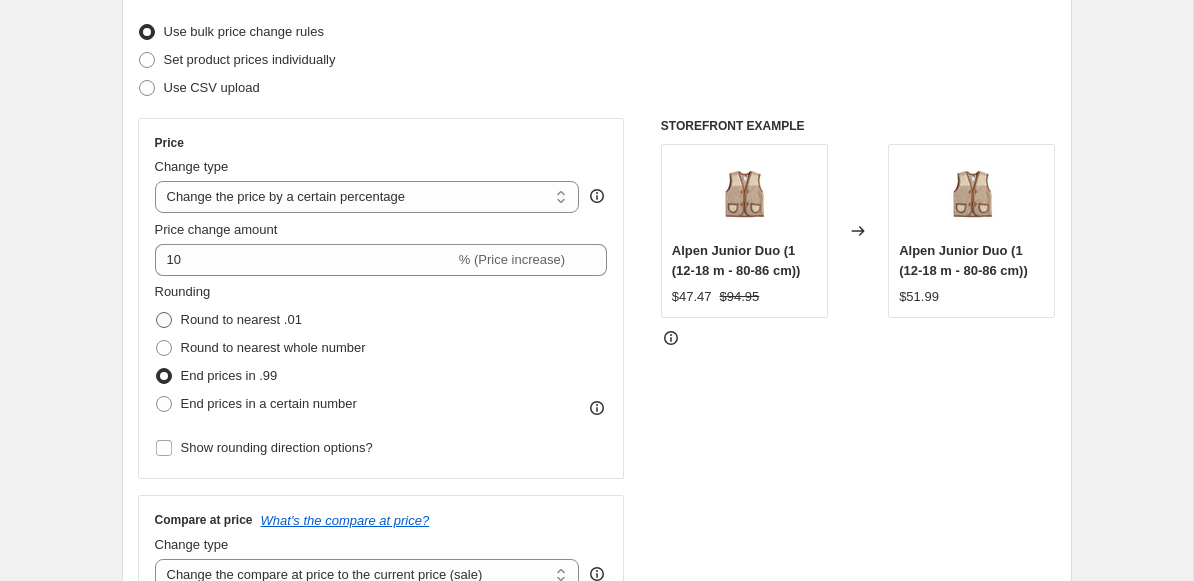 radio on "true" 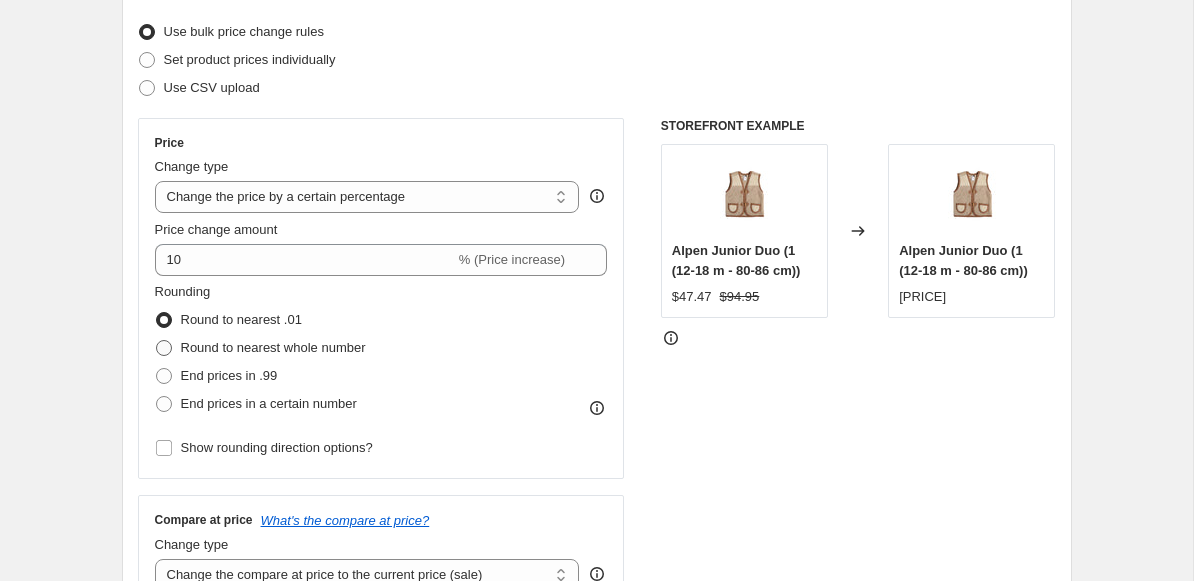 click at bounding box center [164, 348] 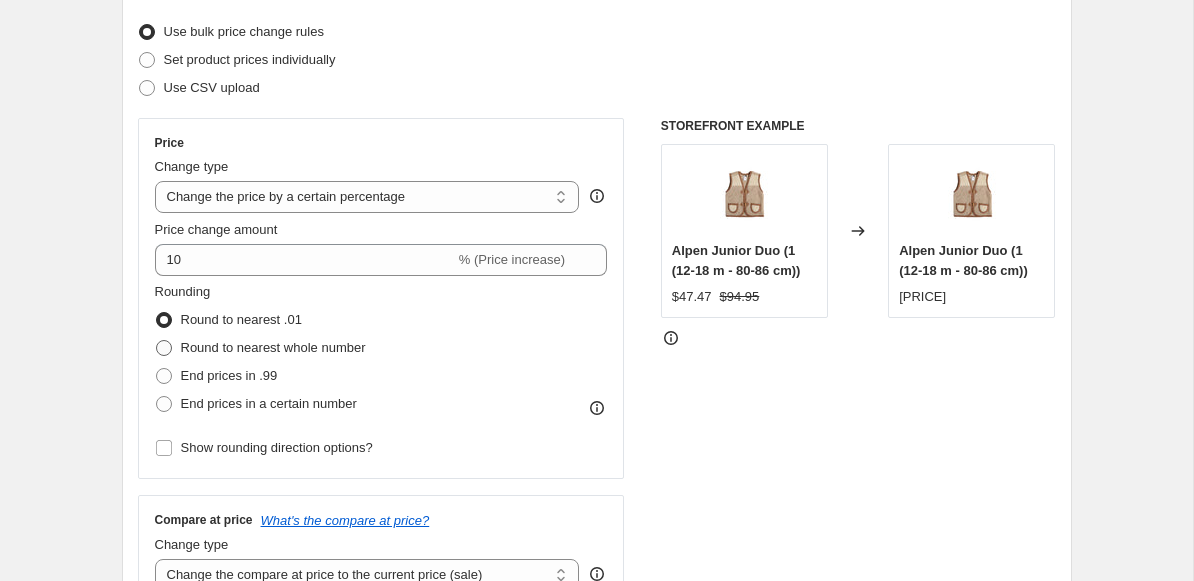 radio on "true" 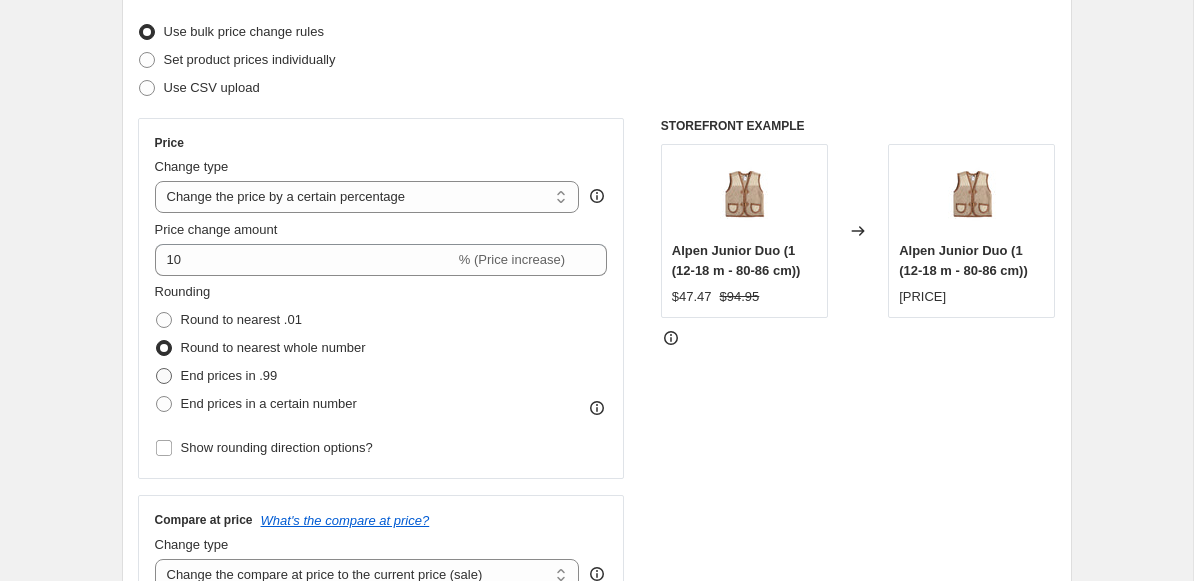 click at bounding box center (164, 376) 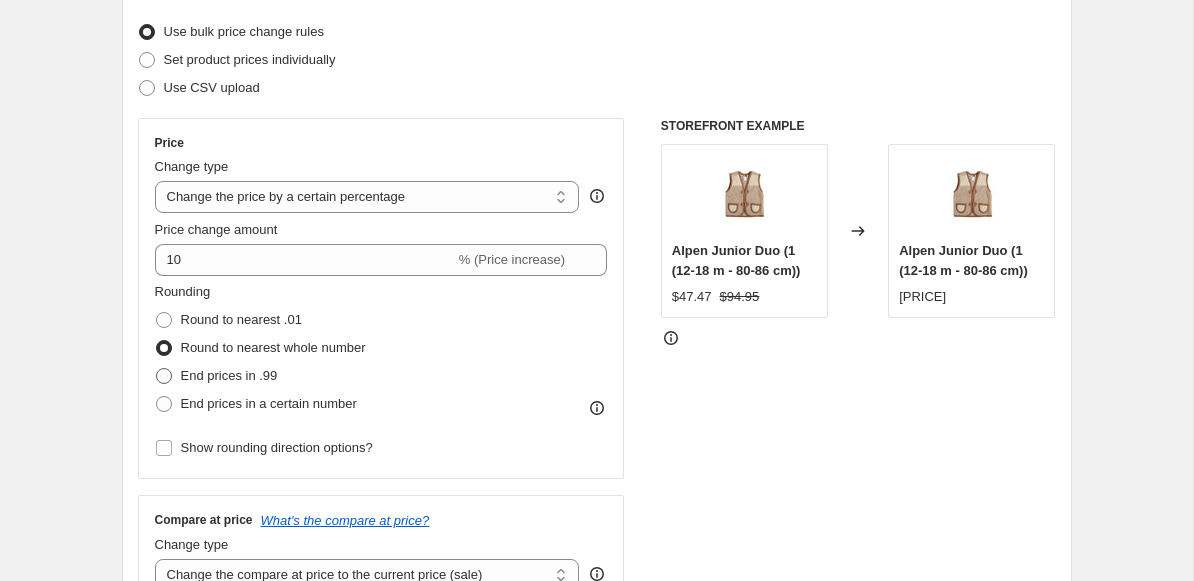 radio on "true" 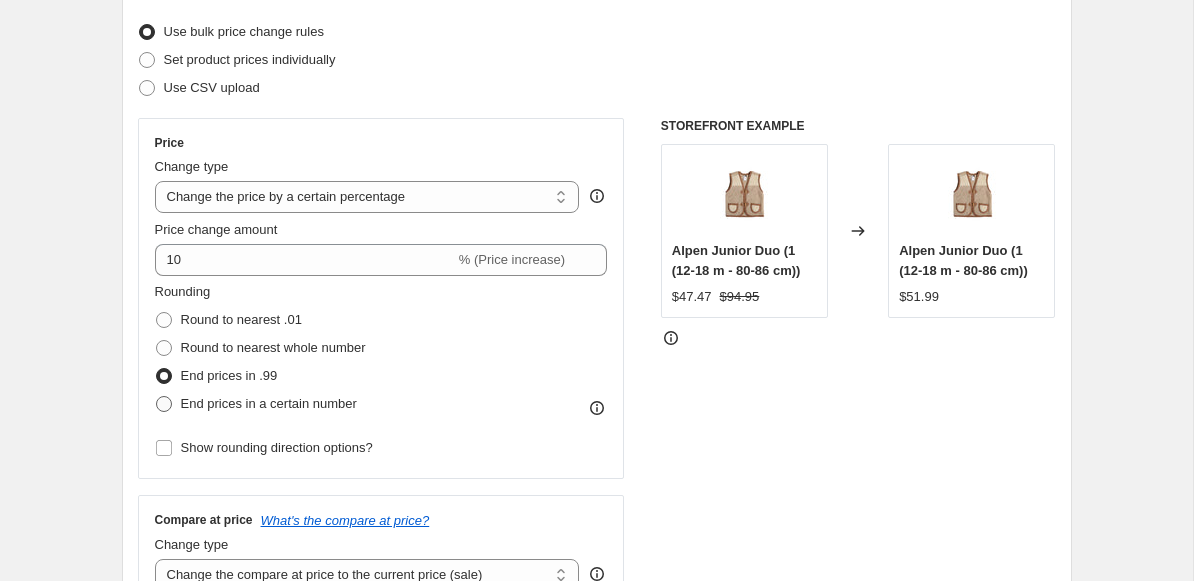 click at bounding box center [164, 404] 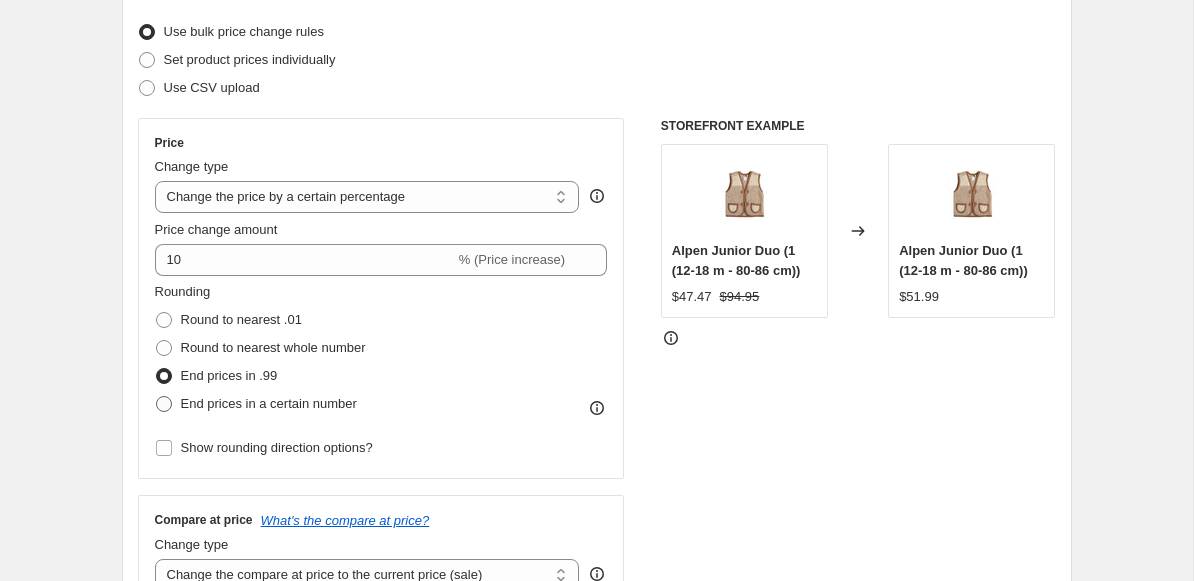 radio on "true" 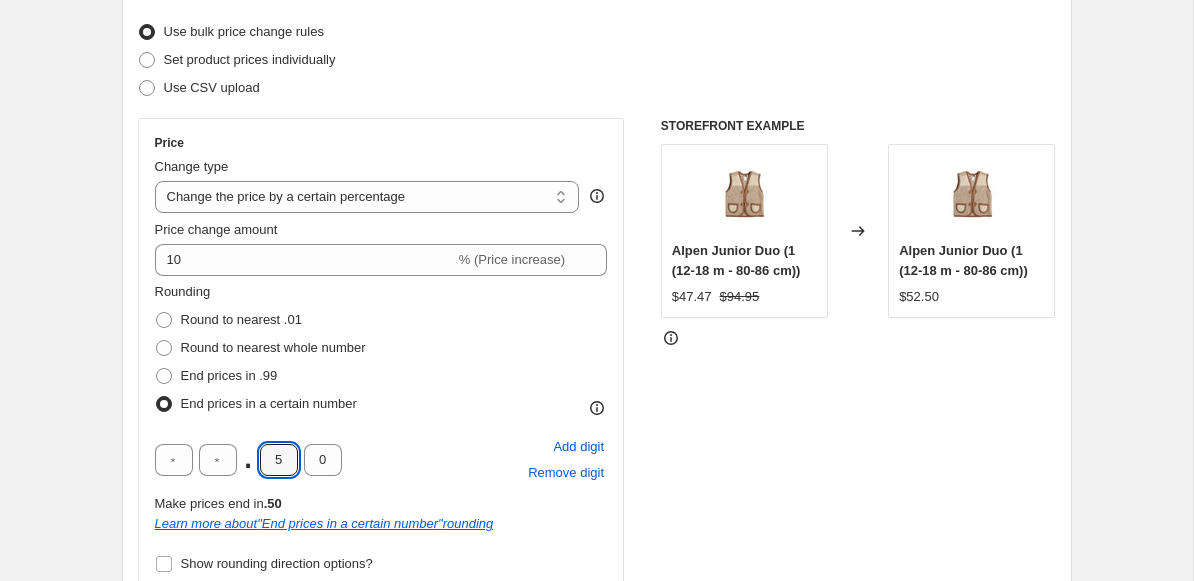 drag, startPoint x: 282, startPoint y: 463, endPoint x: 256, endPoint y: 463, distance: 26 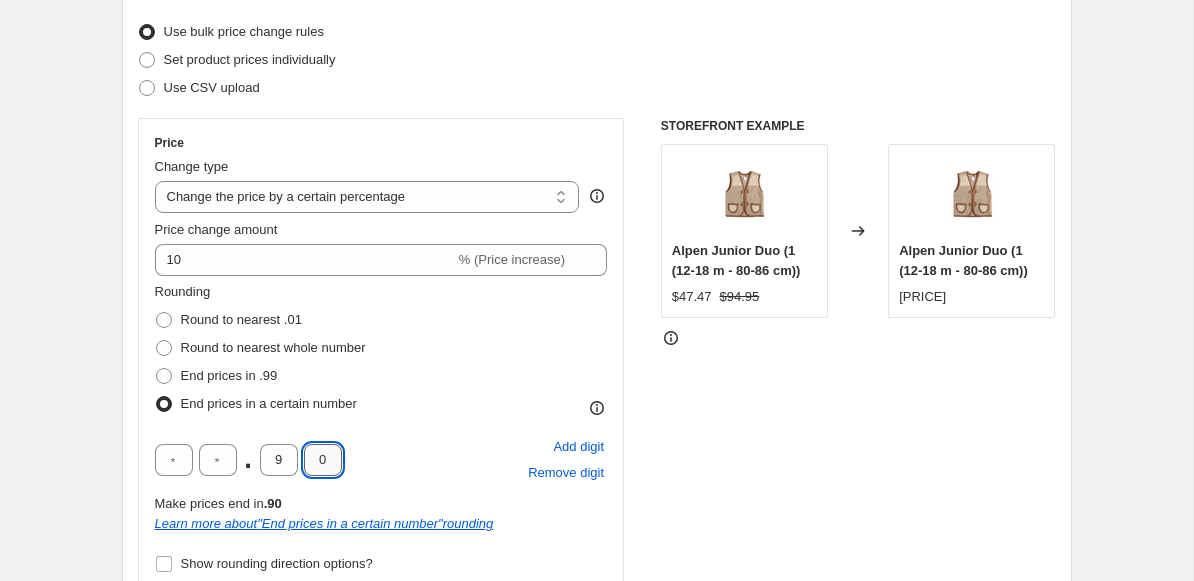 drag, startPoint x: 330, startPoint y: 464, endPoint x: 308, endPoint y: 464, distance: 22 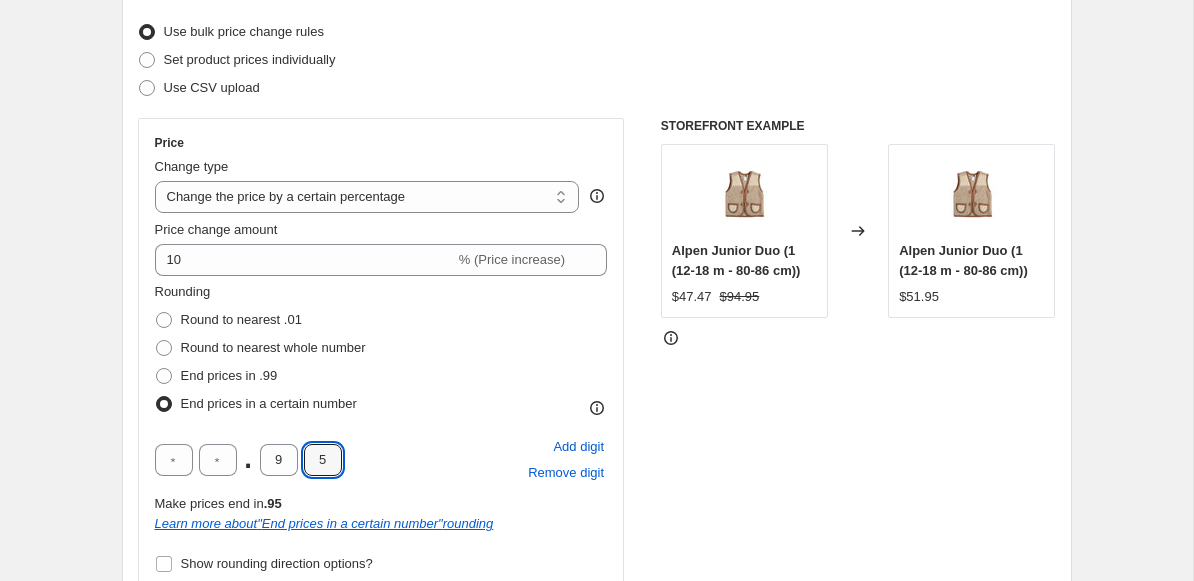 type on "5" 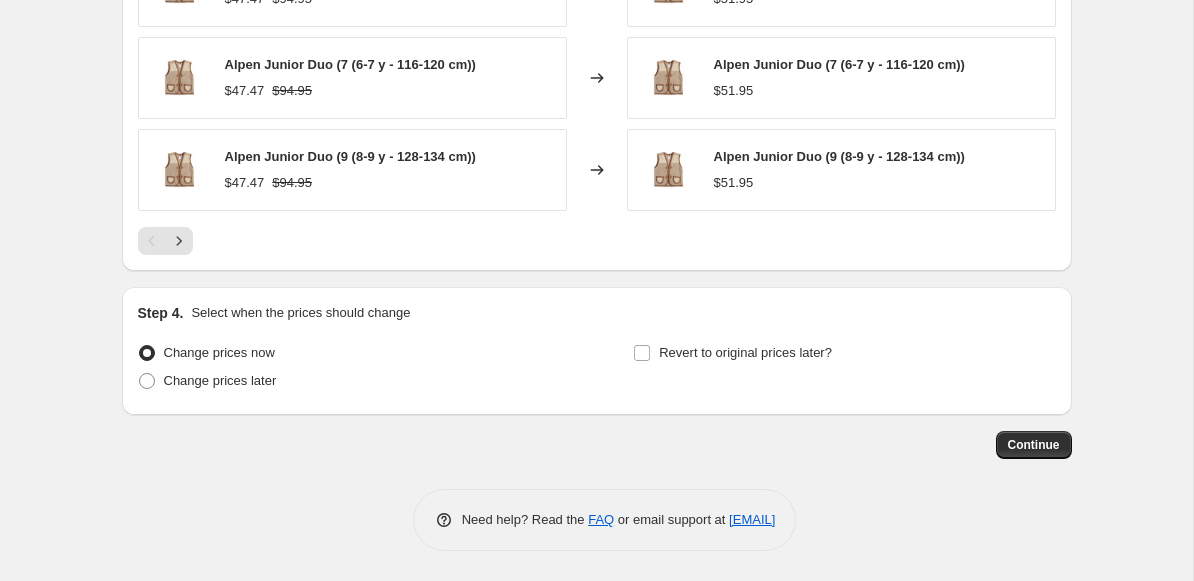 scroll, scrollTop: 1534, scrollLeft: 0, axis: vertical 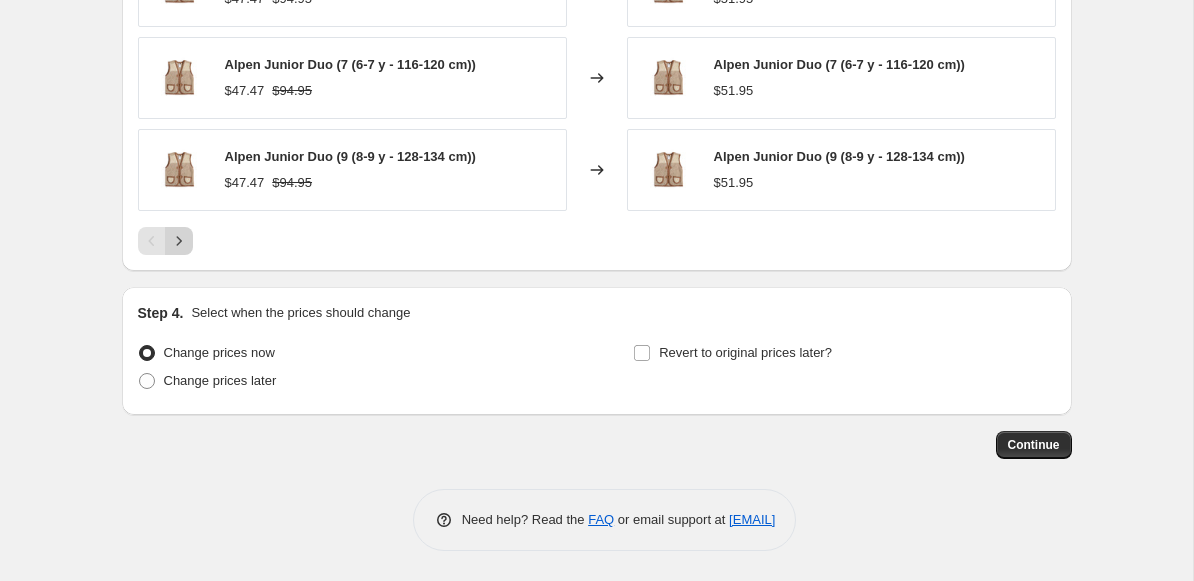 click 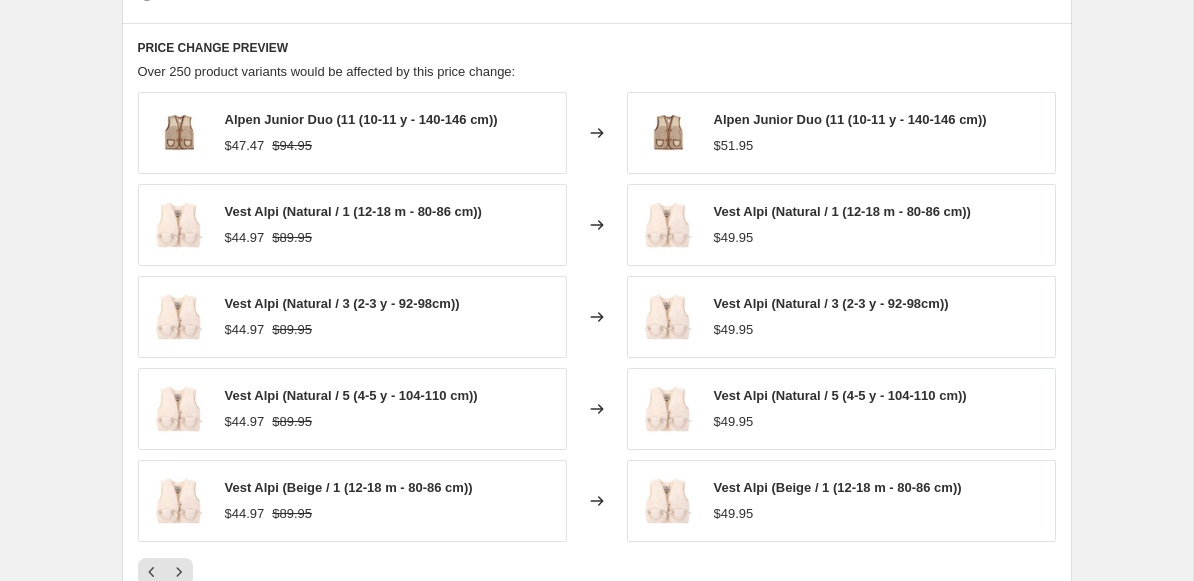 scroll, scrollTop: 1202, scrollLeft: 0, axis: vertical 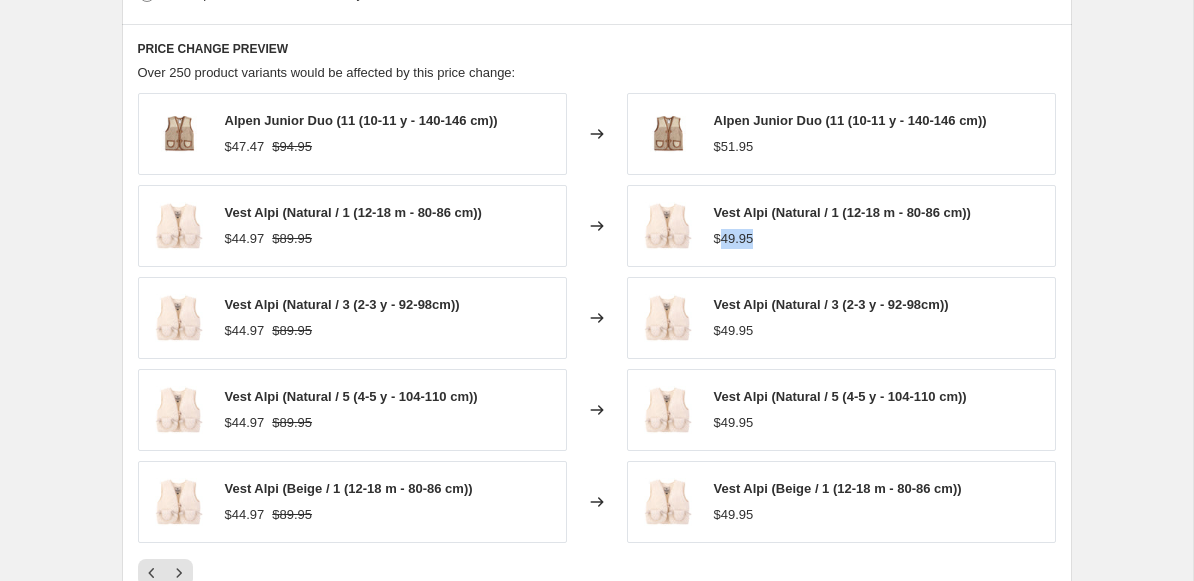 drag, startPoint x: 721, startPoint y: 236, endPoint x: 808, endPoint y: 236, distance: 87 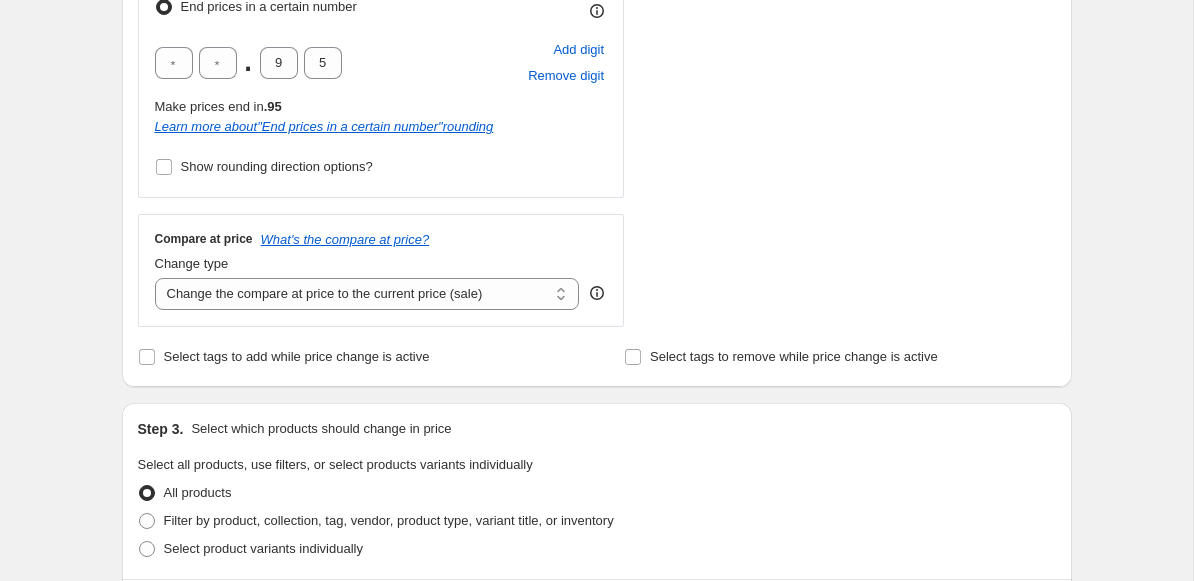 scroll, scrollTop: 635, scrollLeft: 0, axis: vertical 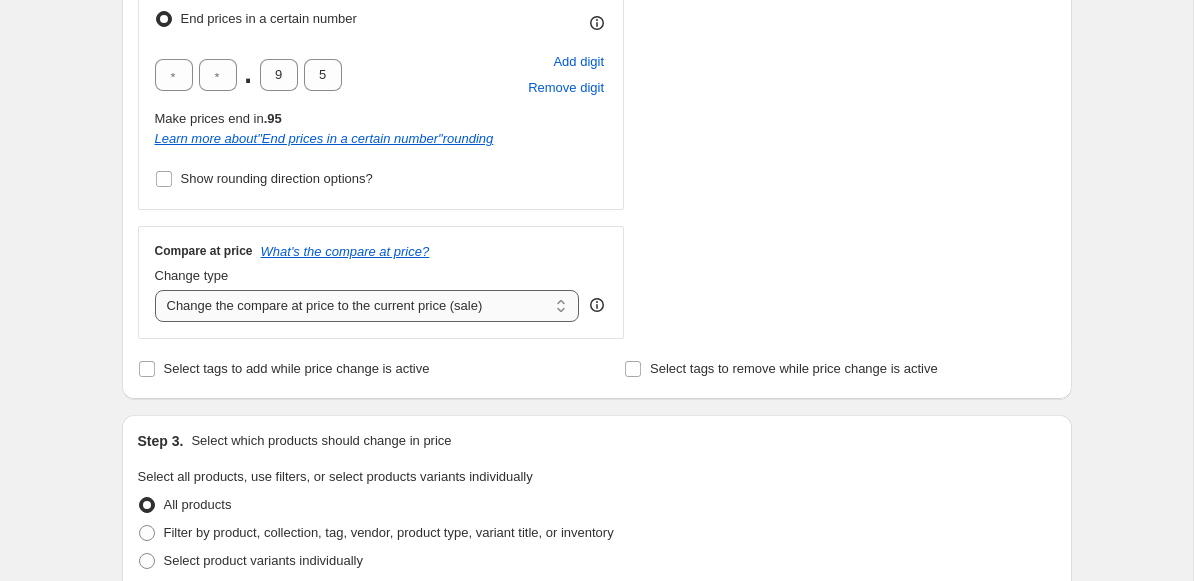select on "pp" 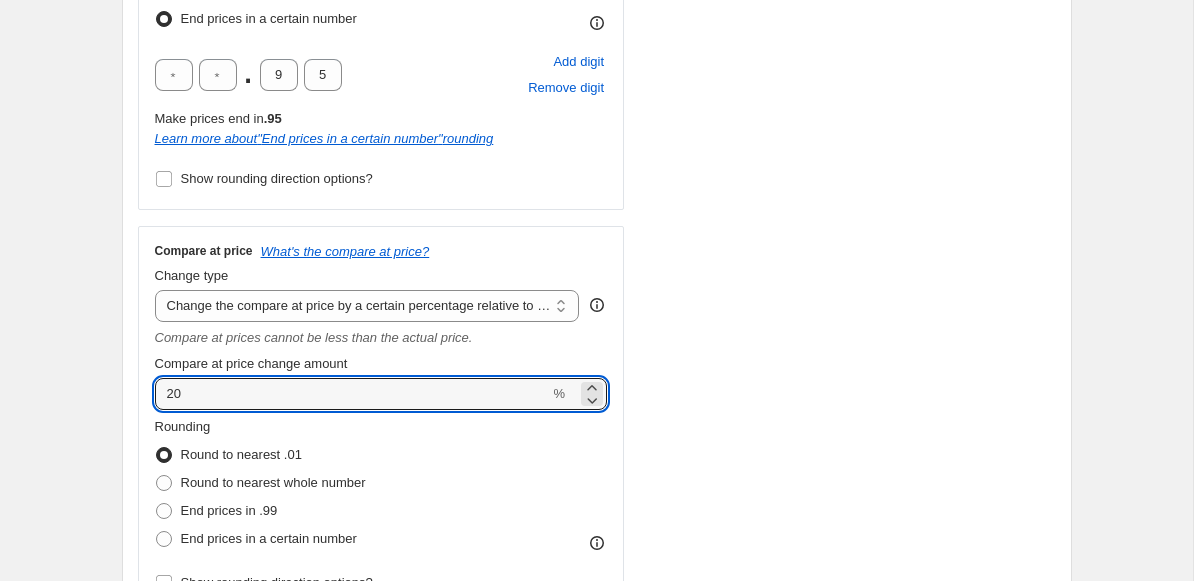 drag, startPoint x: 196, startPoint y: 405, endPoint x: 140, endPoint y: 399, distance: 56.32051 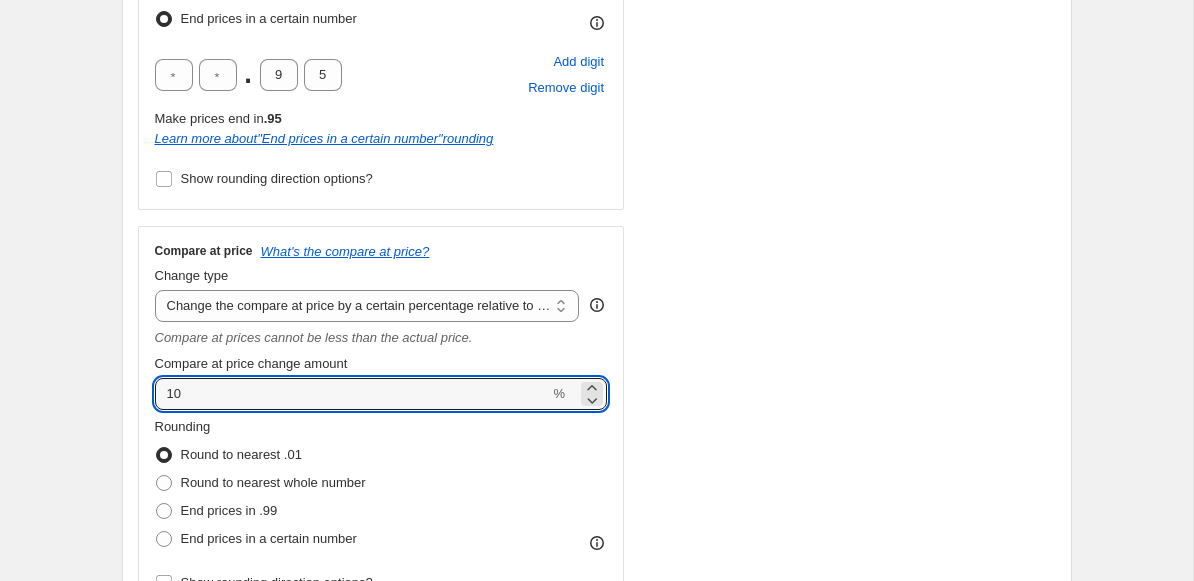 type on "10" 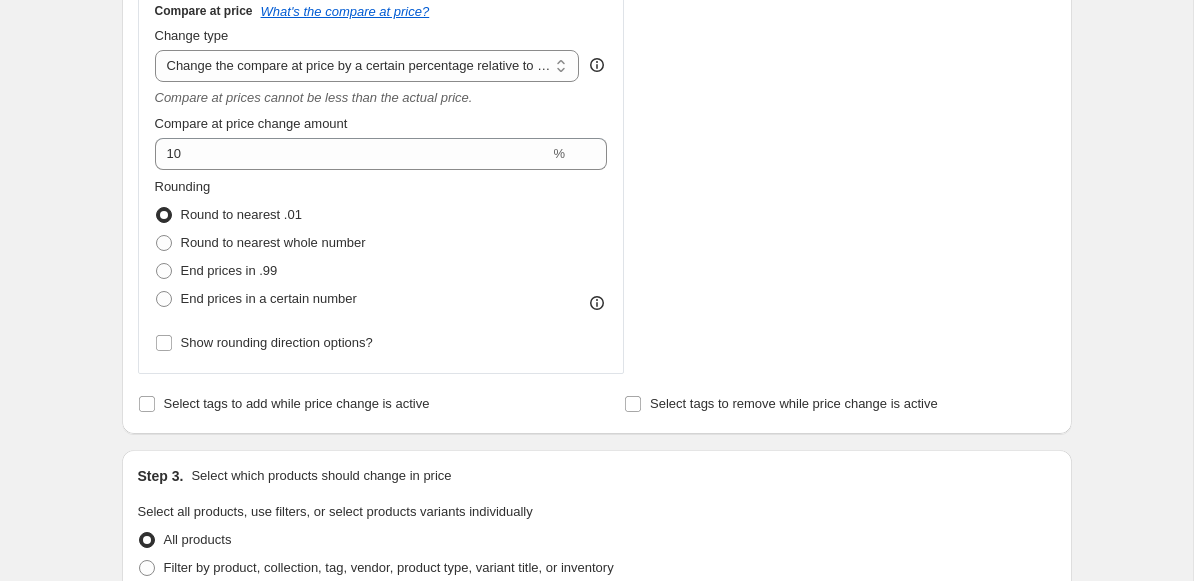 scroll, scrollTop: 871, scrollLeft: 0, axis: vertical 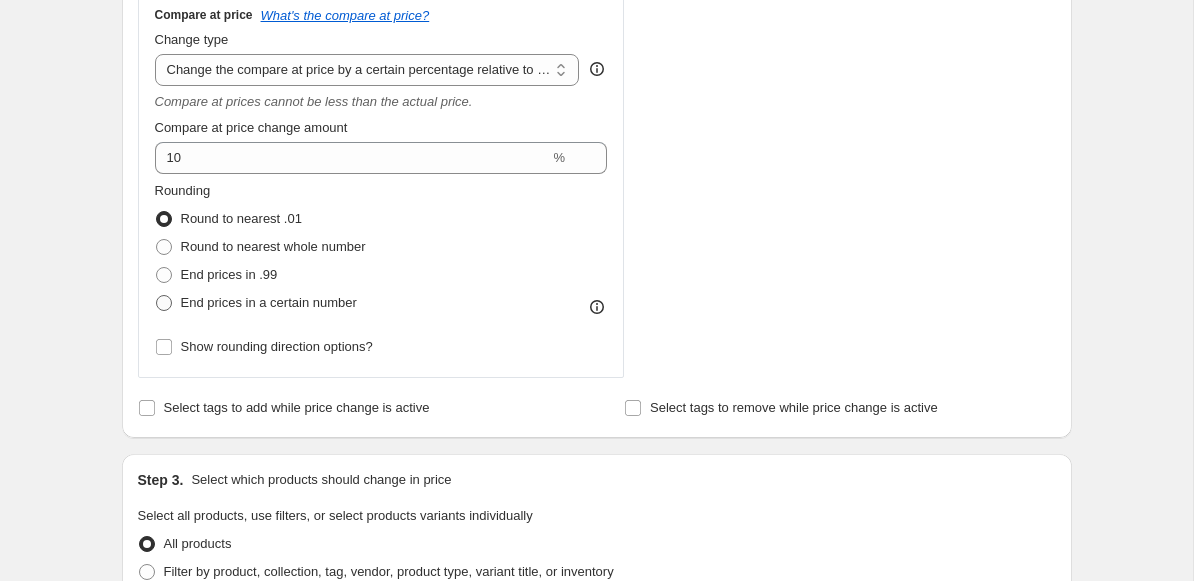 click at bounding box center [164, 303] 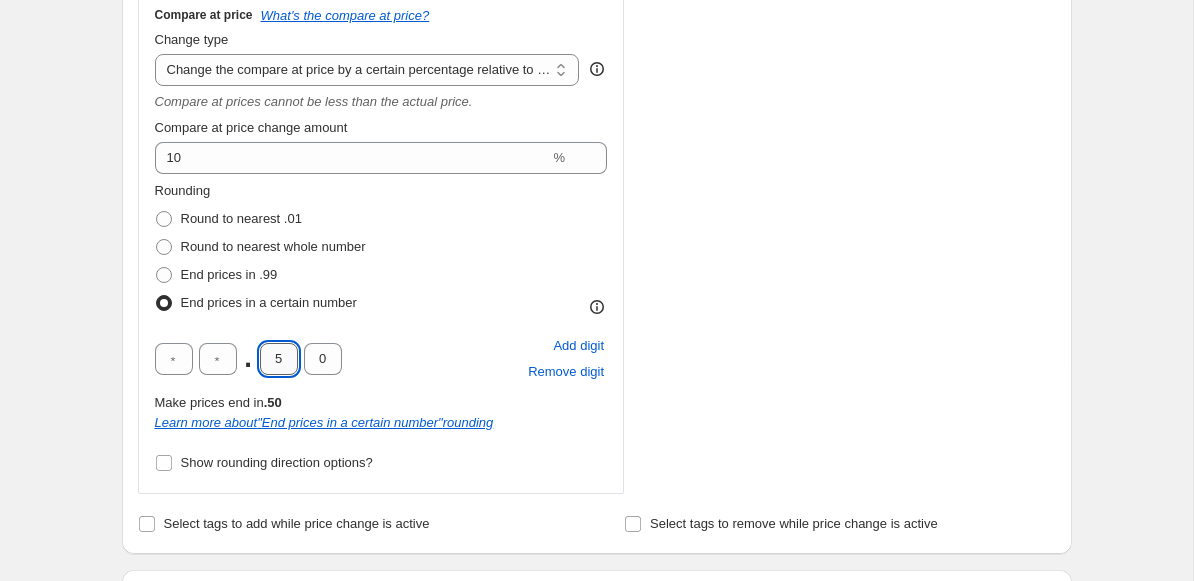 drag, startPoint x: 280, startPoint y: 364, endPoint x: 268, endPoint y: 364, distance: 12 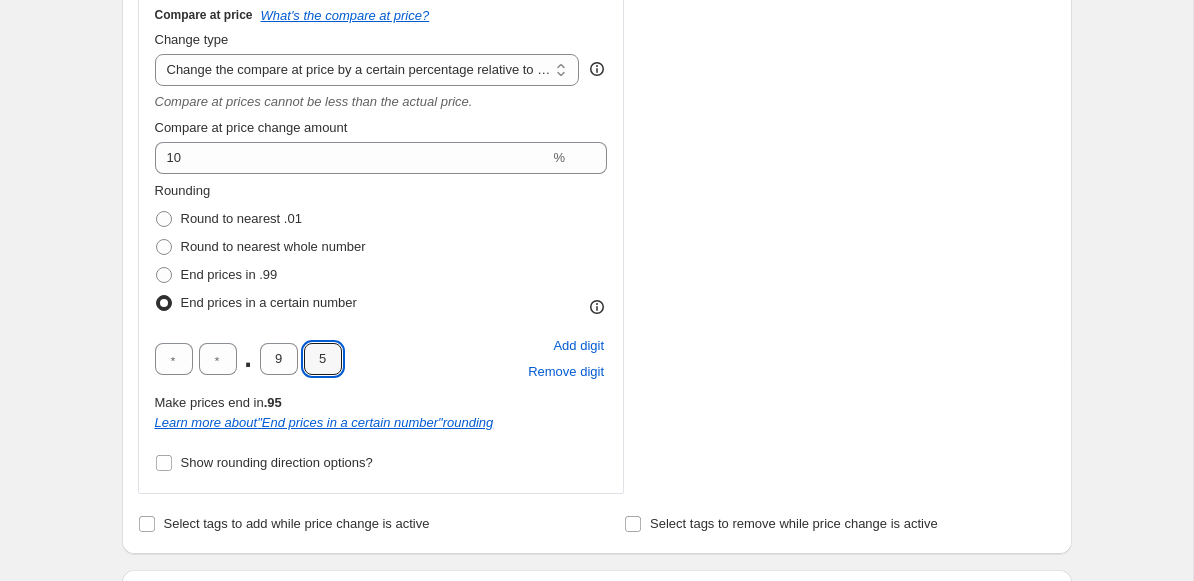 type on "5" 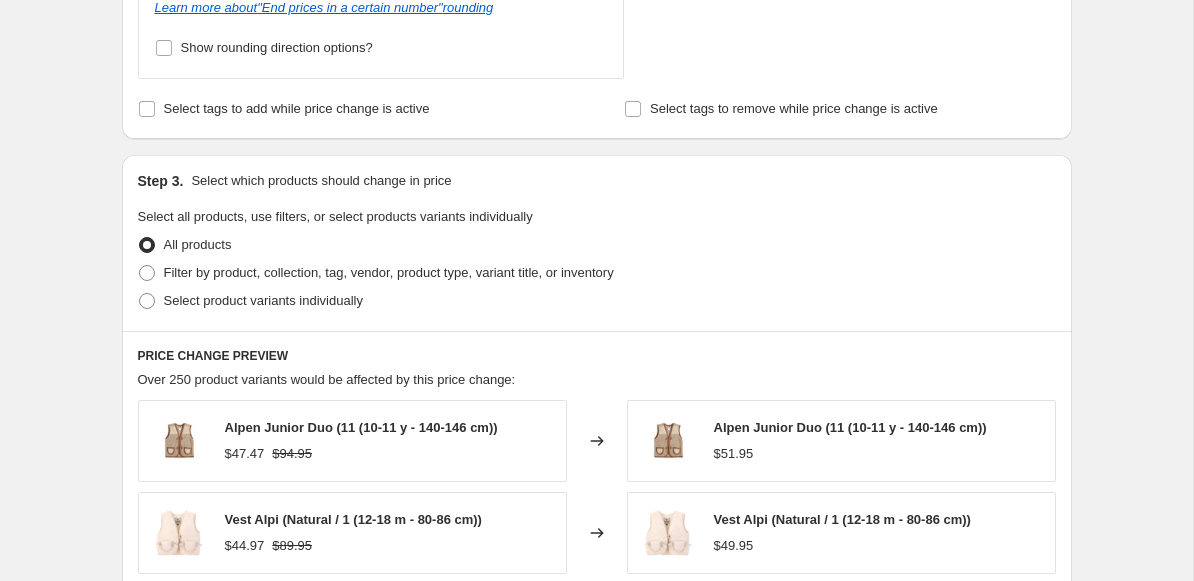 scroll, scrollTop: 1009, scrollLeft: 0, axis: vertical 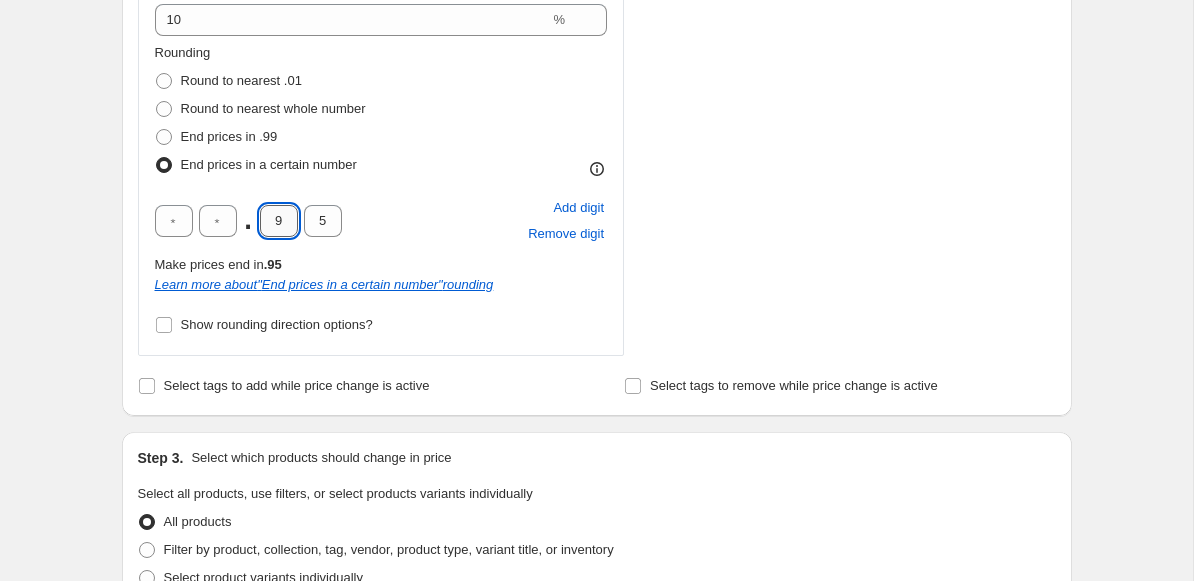 click on "9" at bounding box center (279, 221) 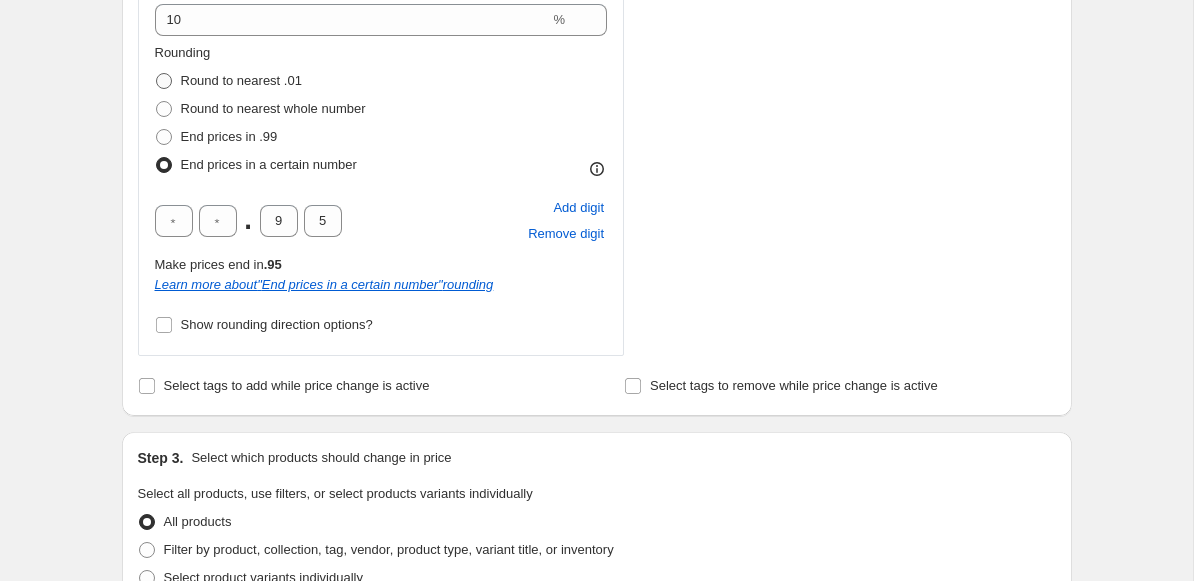 click at bounding box center (164, 81) 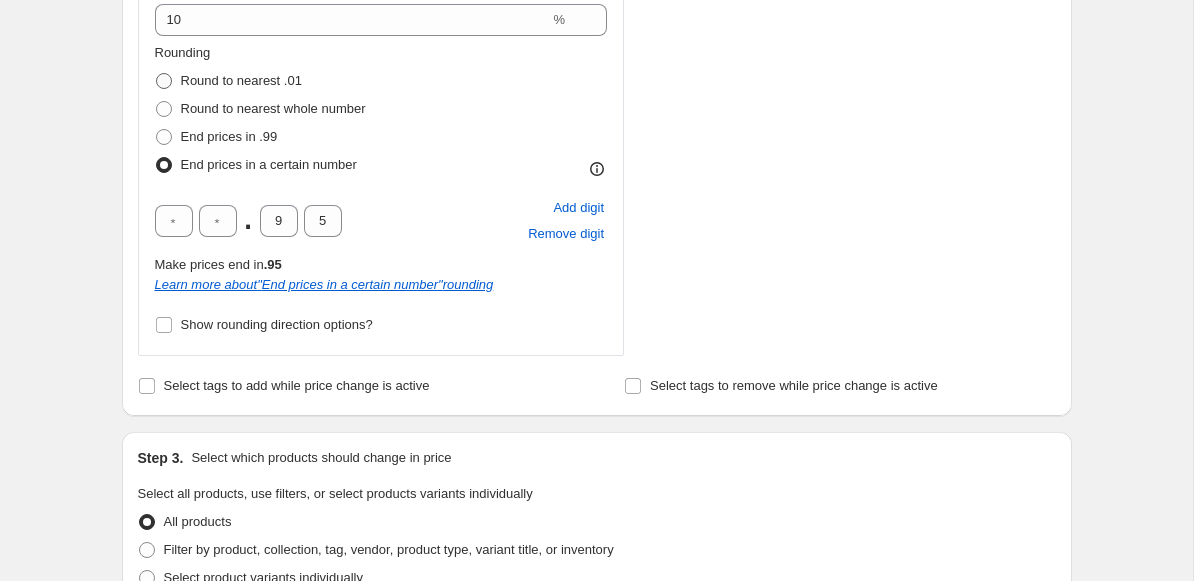 radio on "true" 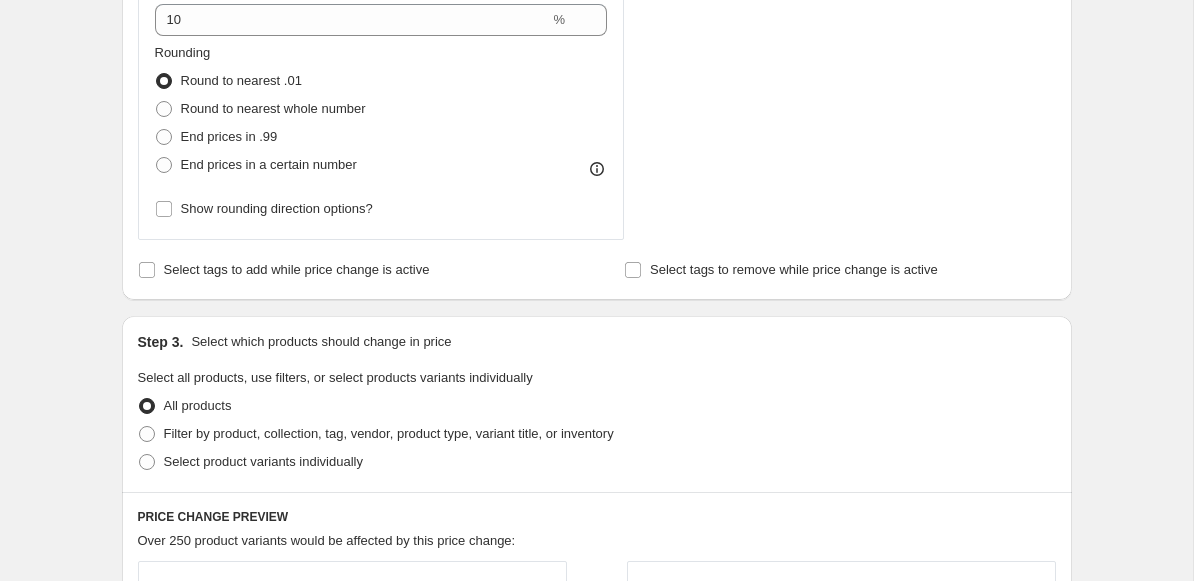 click on "Step 2. Select how the prices should change Use bulk price change rules Set product prices individually Use CSV upload Price Change type Change the price to a certain amount Change the price by a certain amount Change the price by a certain percentage Change the price to the current compare at price (price before sale) Change the price by a certain amount relative to the compare at price Change the price by a certain percentage relative to the compare at price Don't change the price Change the price by a certain percentage relative to the cost per item Change price to certain cost margin Change the price by a certain percentage Price change amount 10 % (Price increase) Rounding Round to nearest .01 Round to nearest whole number End prices in .99 End prices in a certain number . 9 5 Add digit Remove digit Make prices end in  .95 Learn more about  " End prices in a certain number "  rounding Show rounding direction options? Compare at price What's the compare at price? Change type Remove the compare at price 10" at bounding box center [597, -247] 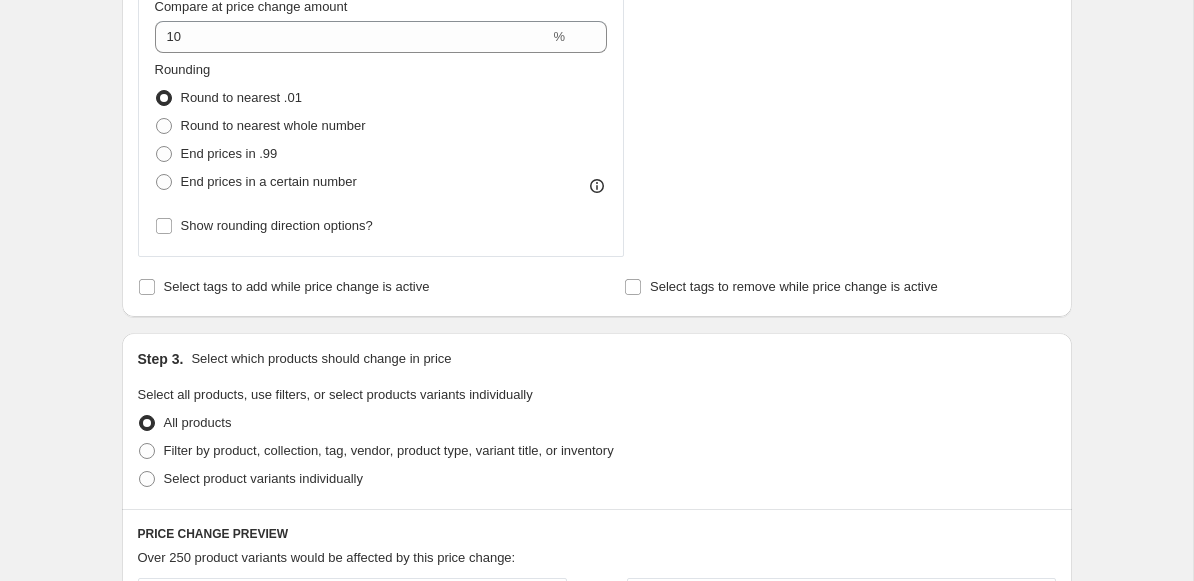 scroll, scrollTop: 1015, scrollLeft: 0, axis: vertical 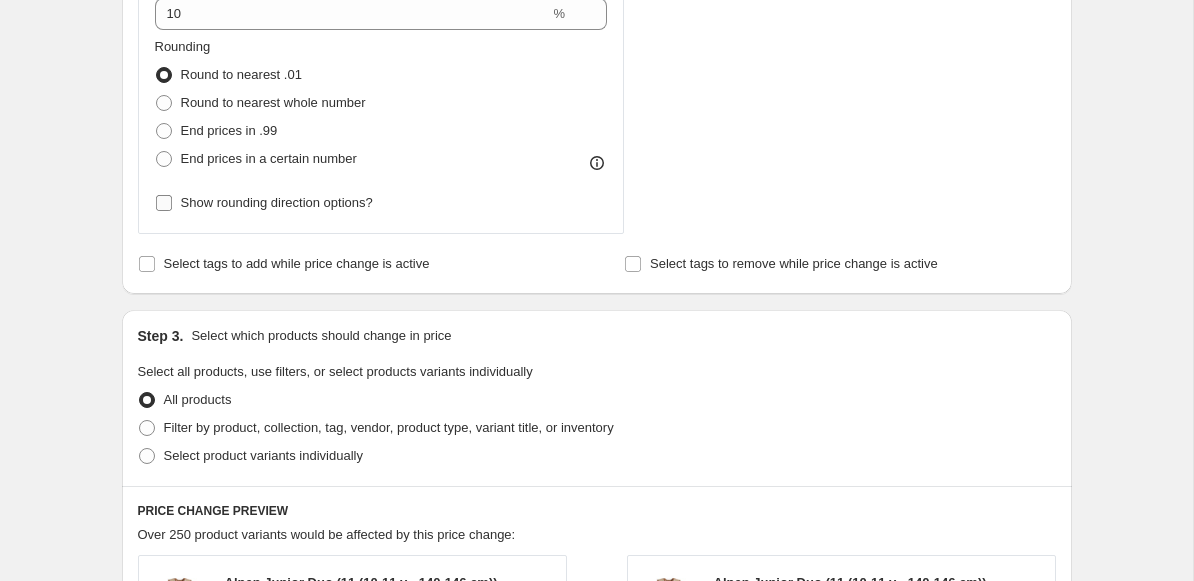 click on "Show rounding direction options?" at bounding box center [164, 203] 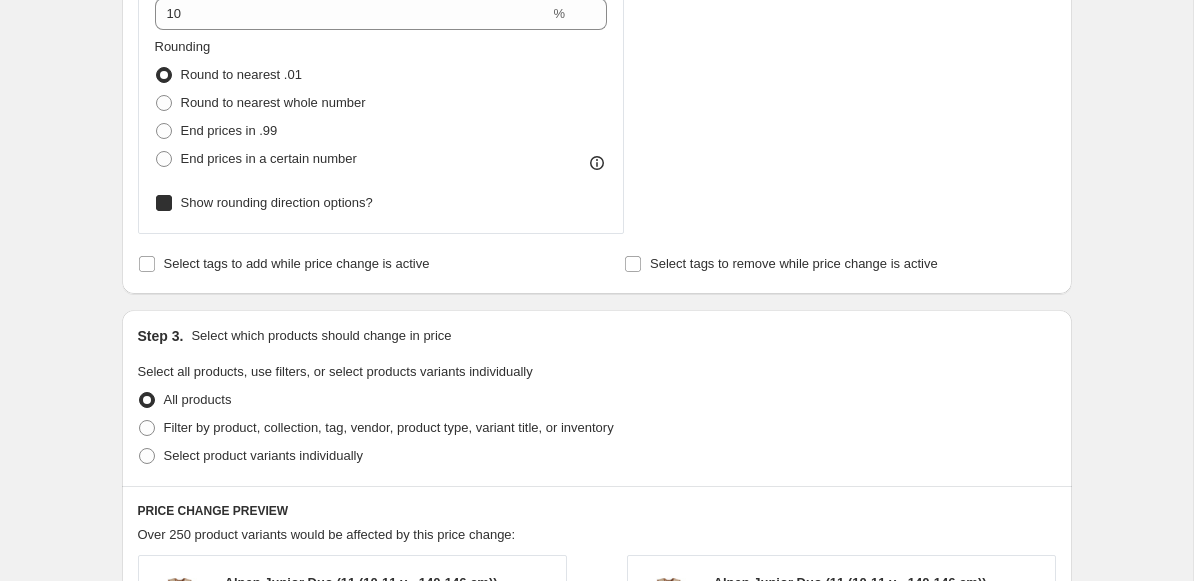 checkbox on "true" 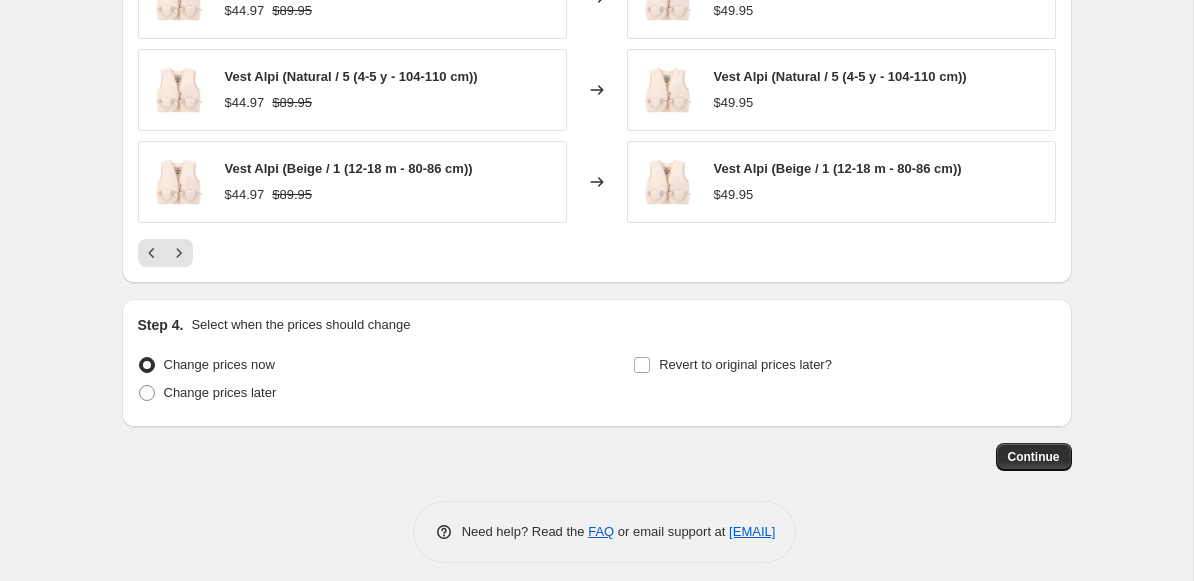 scroll, scrollTop: 1914, scrollLeft: 0, axis: vertical 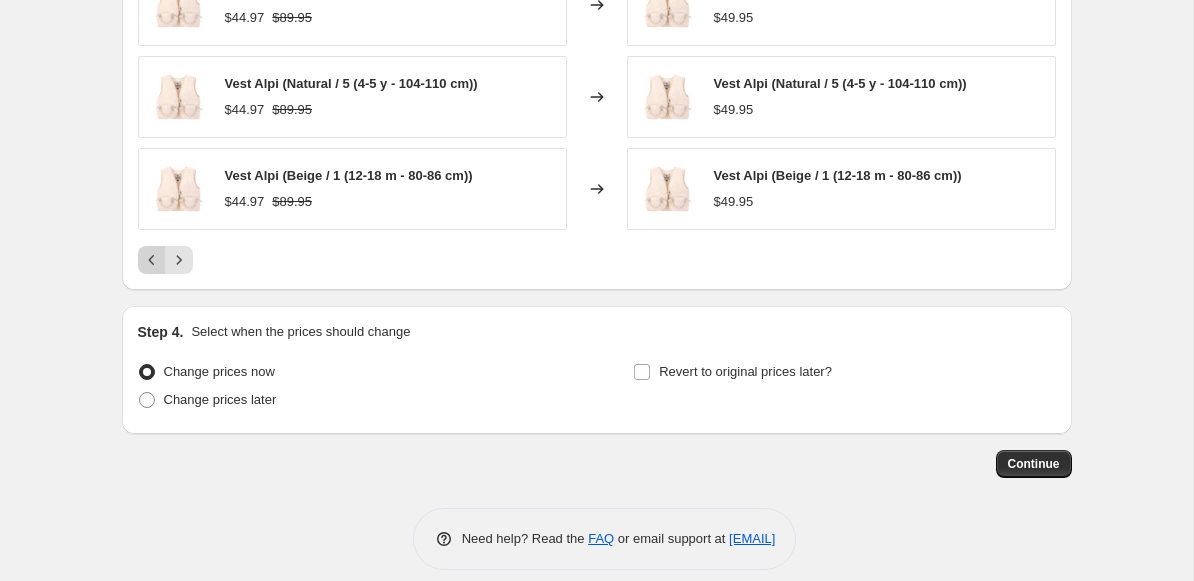 click 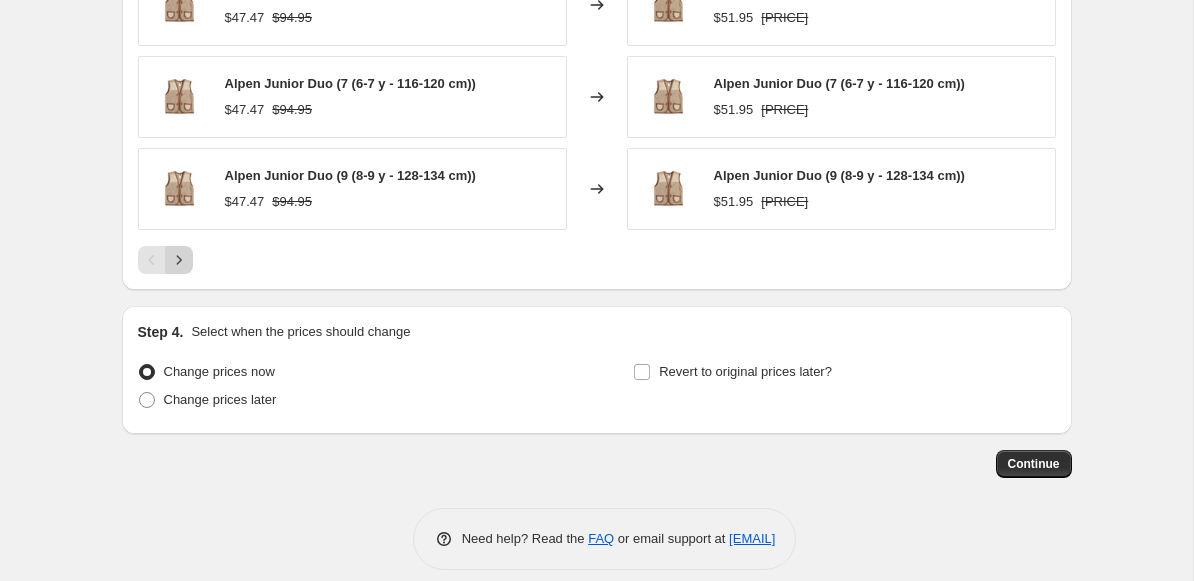 click 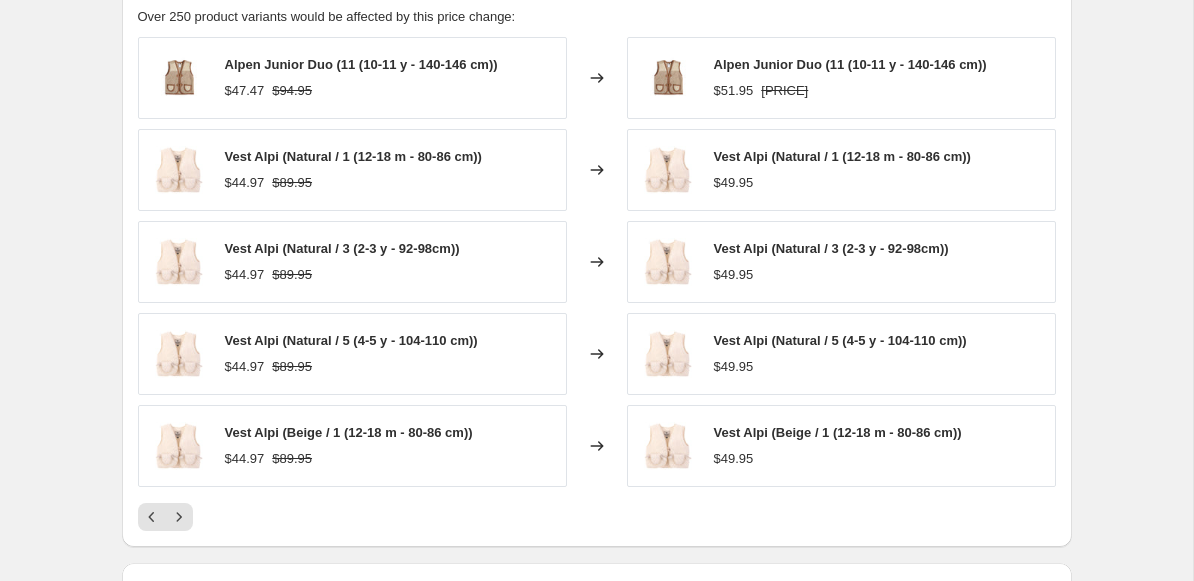 scroll, scrollTop: 1652, scrollLeft: 0, axis: vertical 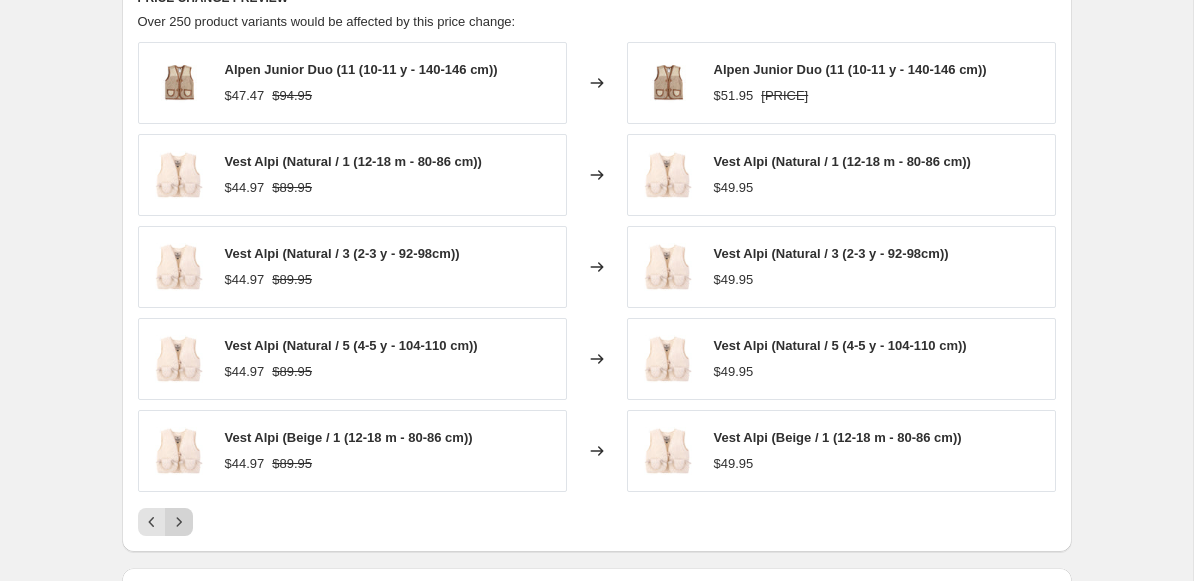 click 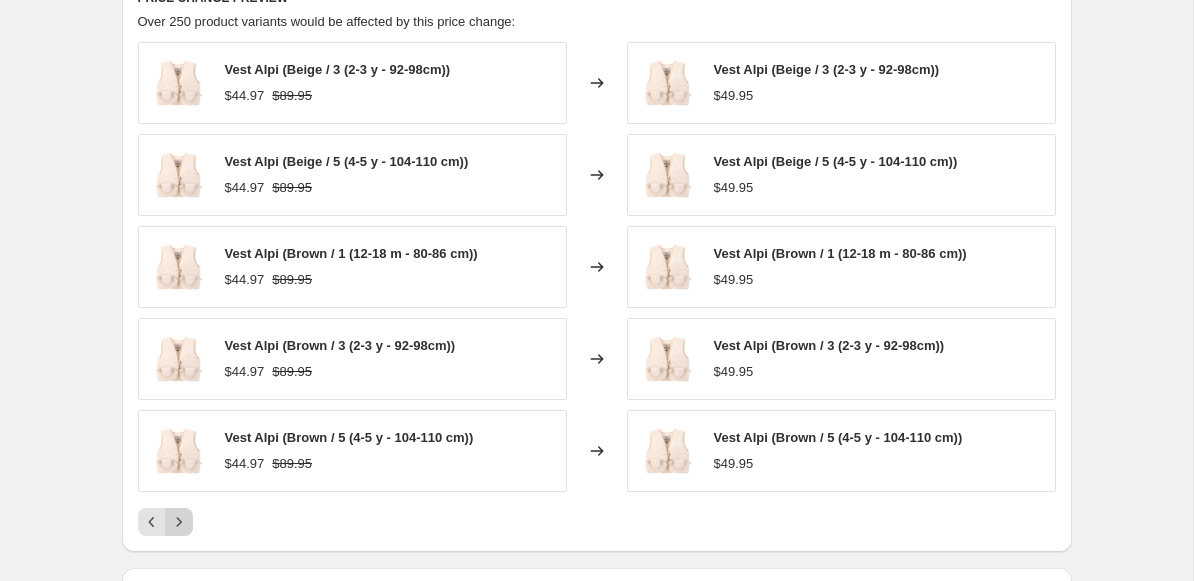 click 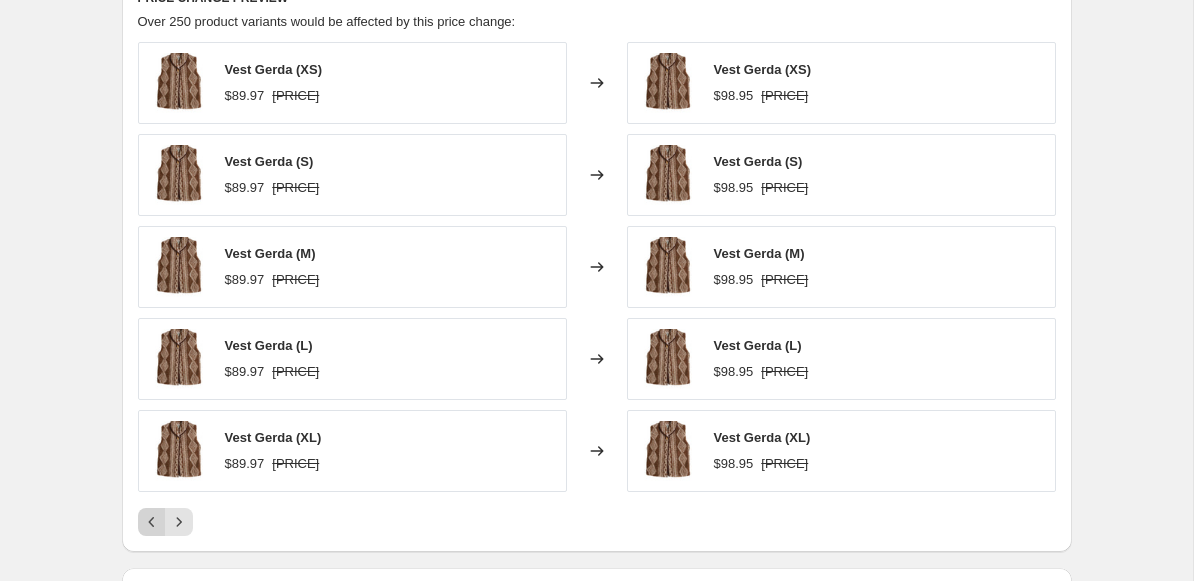 click 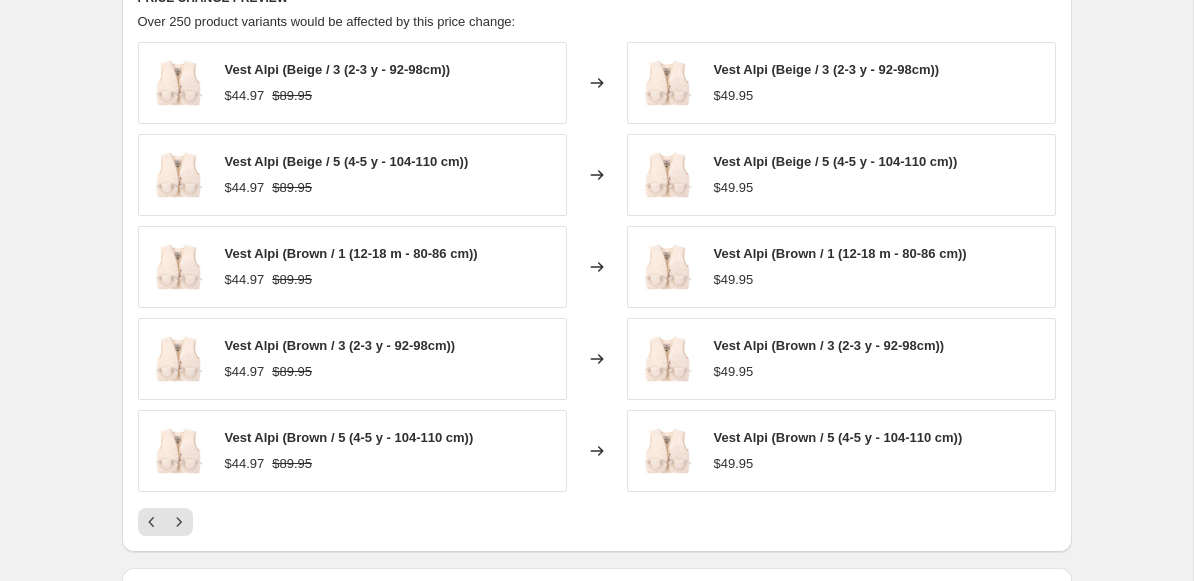 click on "Vest Alpi (Brown / 5 (4-5 y - 104-110 cm))" at bounding box center [349, 437] 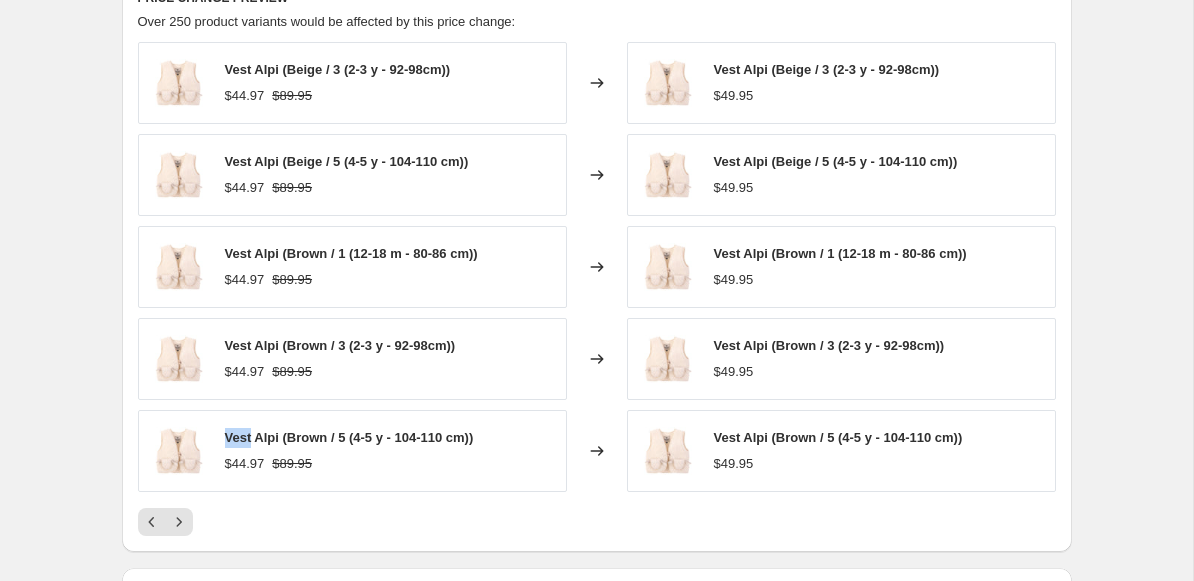 click on "Vest Alpi (Brown / 5 (4-5 y - 104-110 cm))" at bounding box center (349, 437) 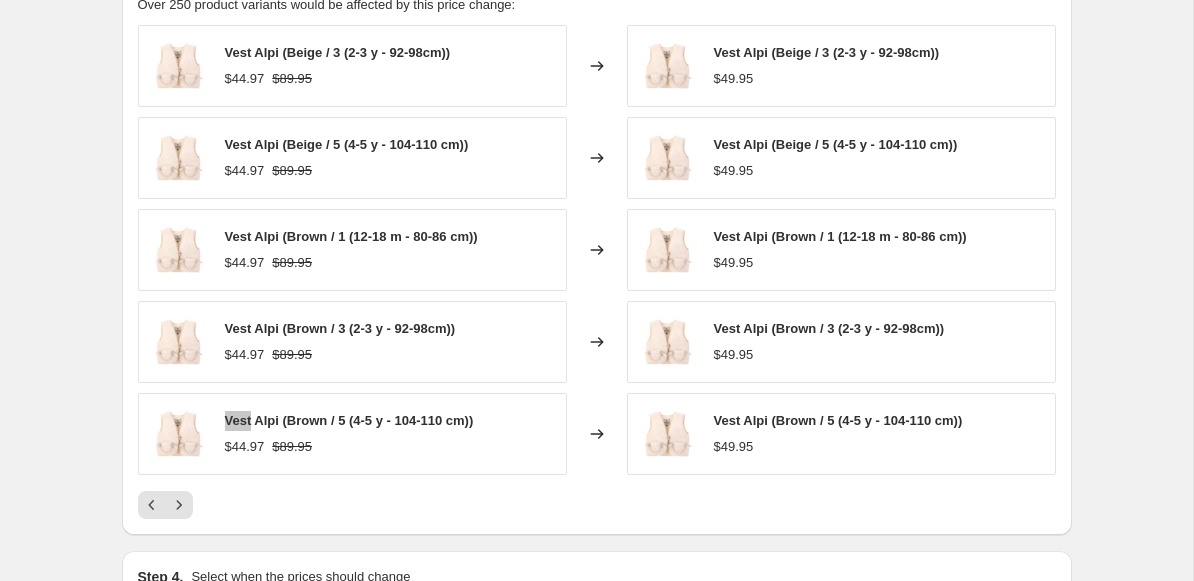 scroll, scrollTop: 1671, scrollLeft: 0, axis: vertical 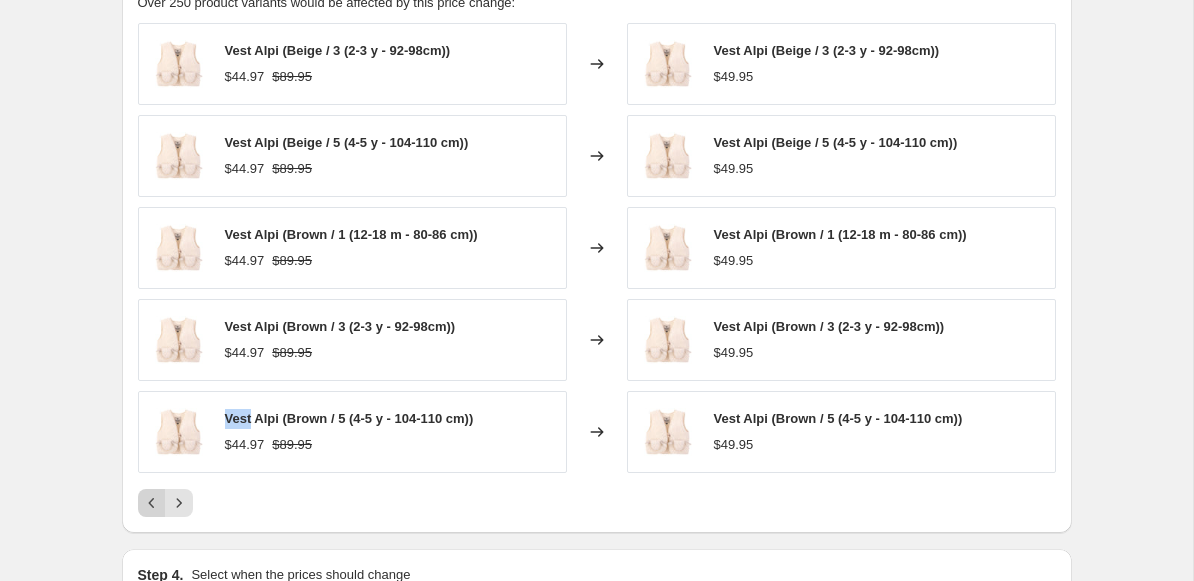 drag, startPoint x: 688, startPoint y: 312, endPoint x: 145, endPoint y: 501, distance: 574.95215 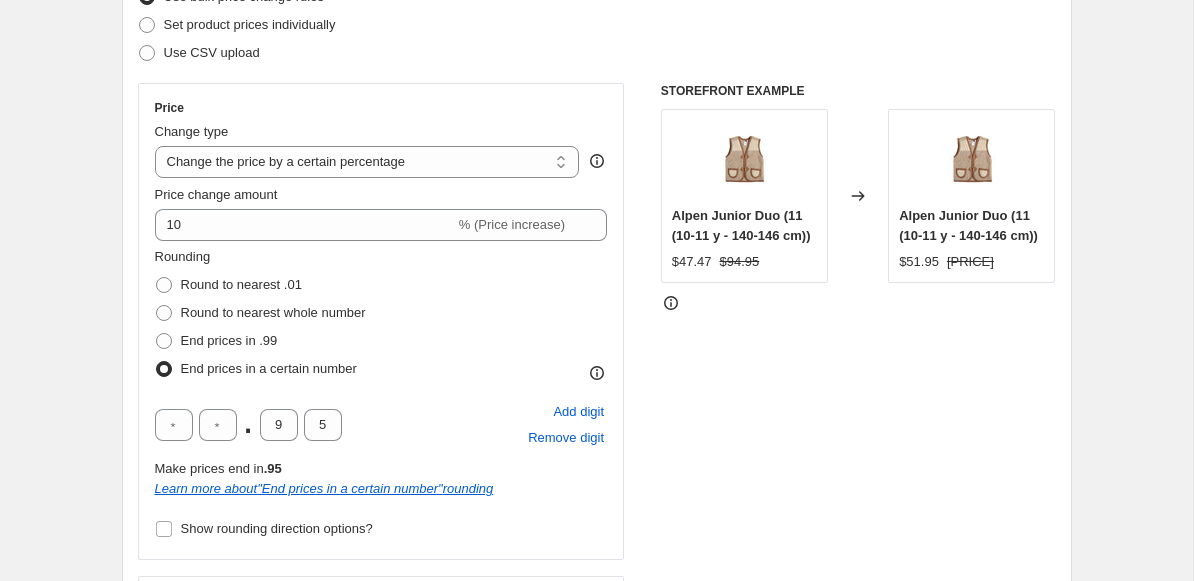 scroll, scrollTop: 149, scrollLeft: 0, axis: vertical 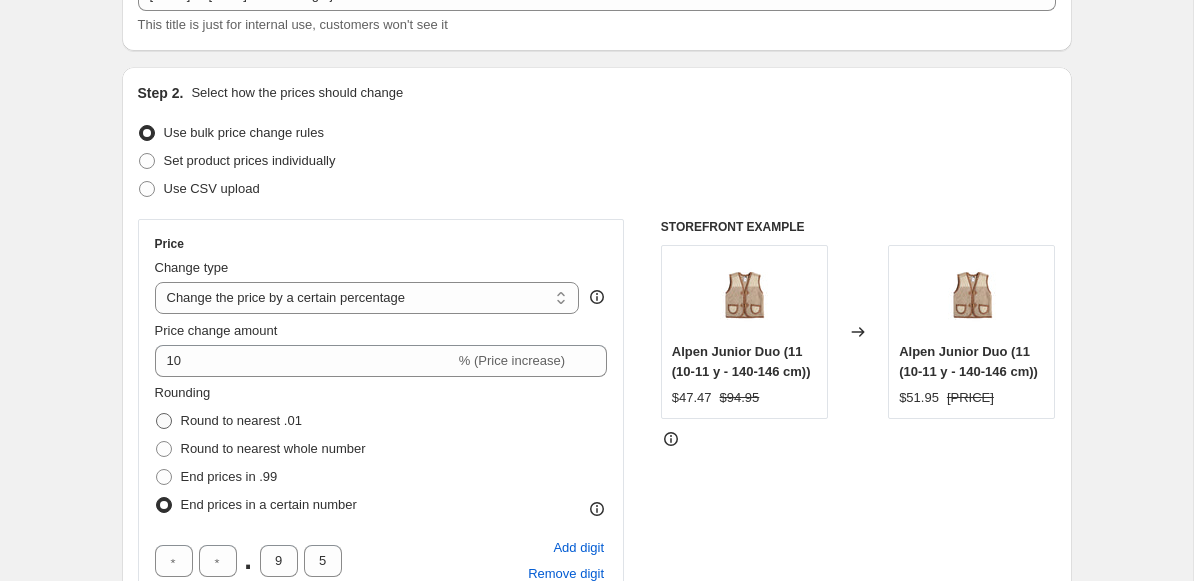 click at bounding box center (164, 421) 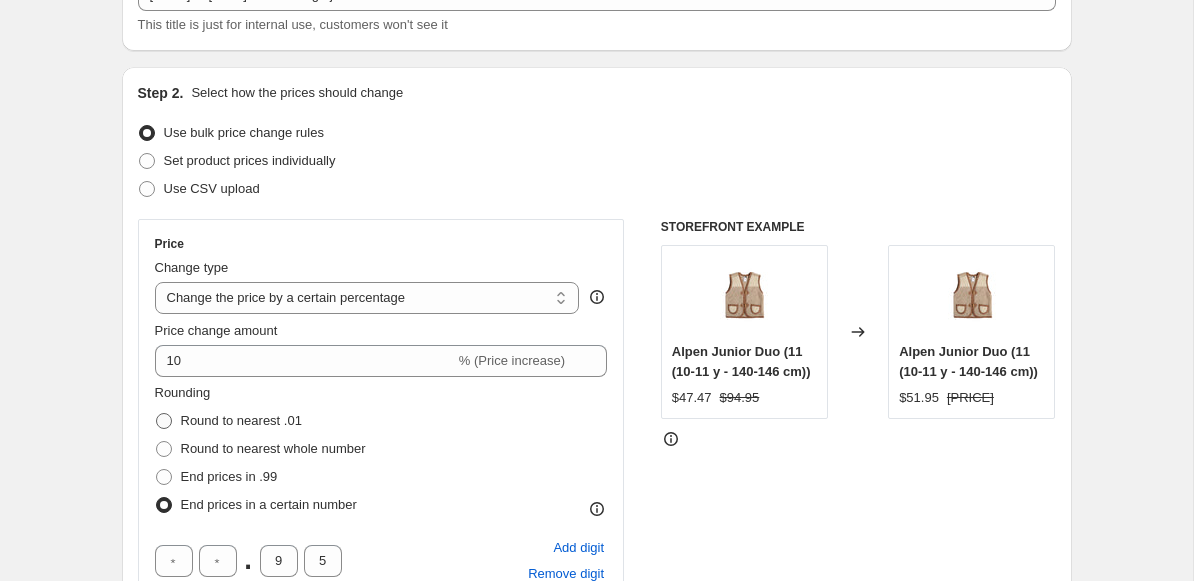 radio on "true" 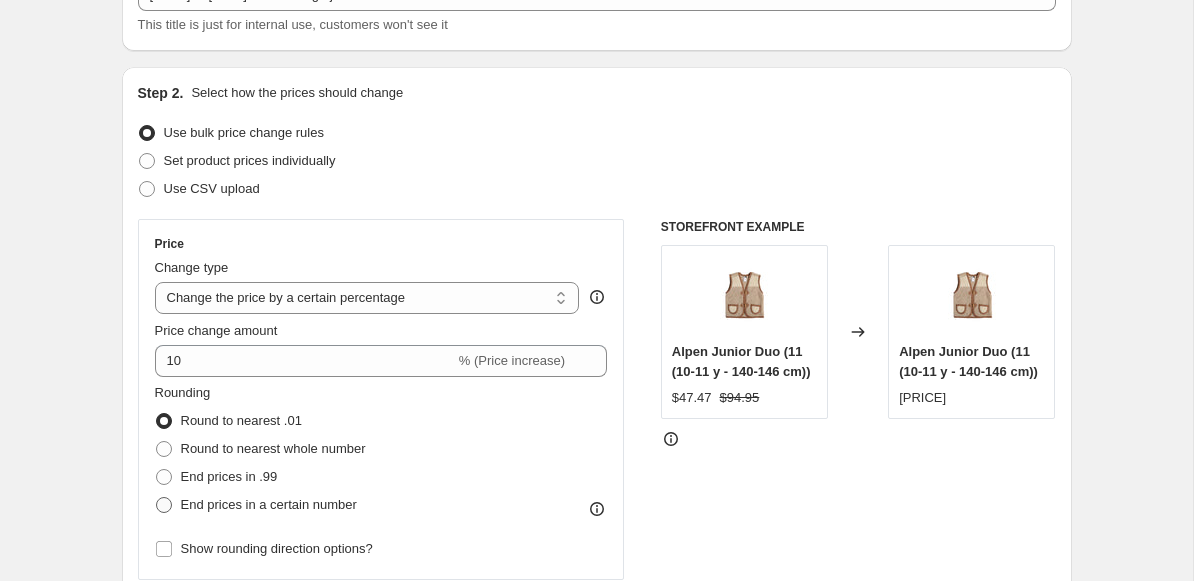 click at bounding box center [164, 505] 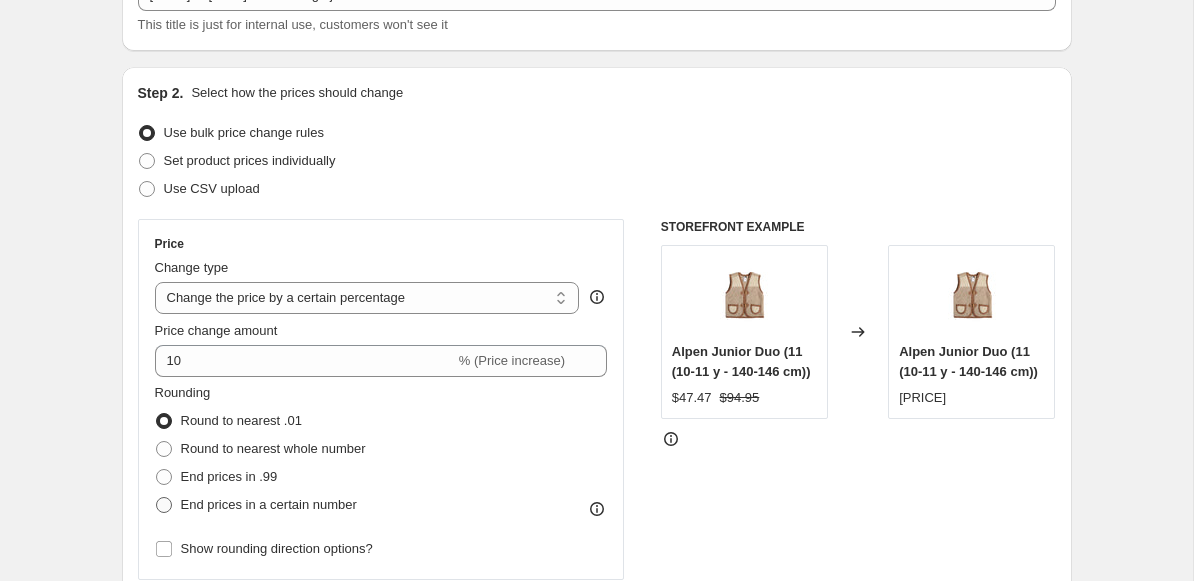 radio on "true" 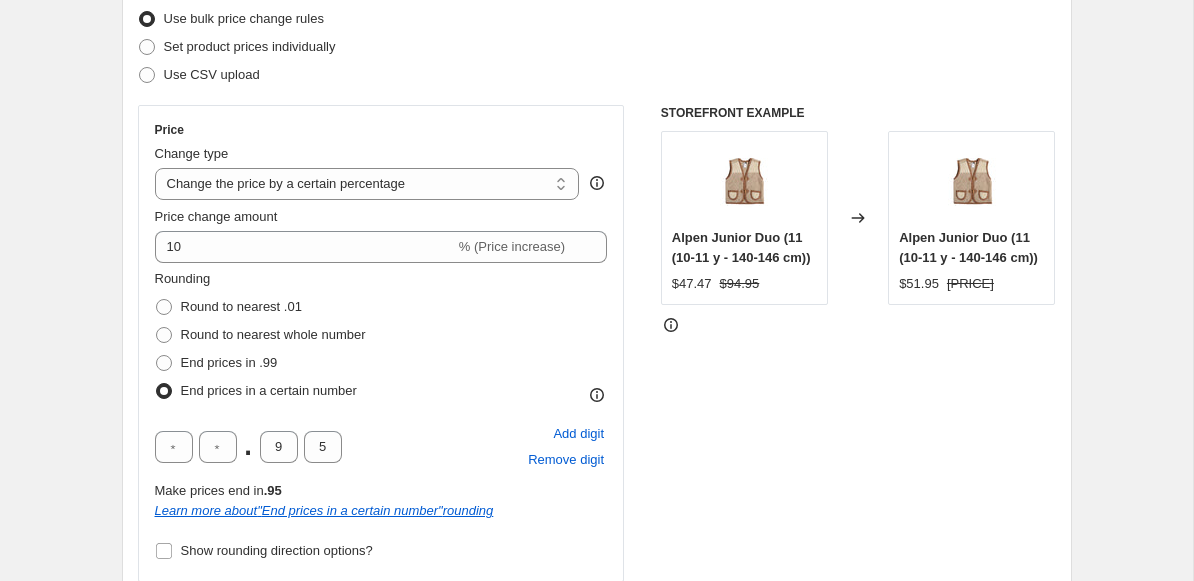 scroll, scrollTop: 264, scrollLeft: 0, axis: vertical 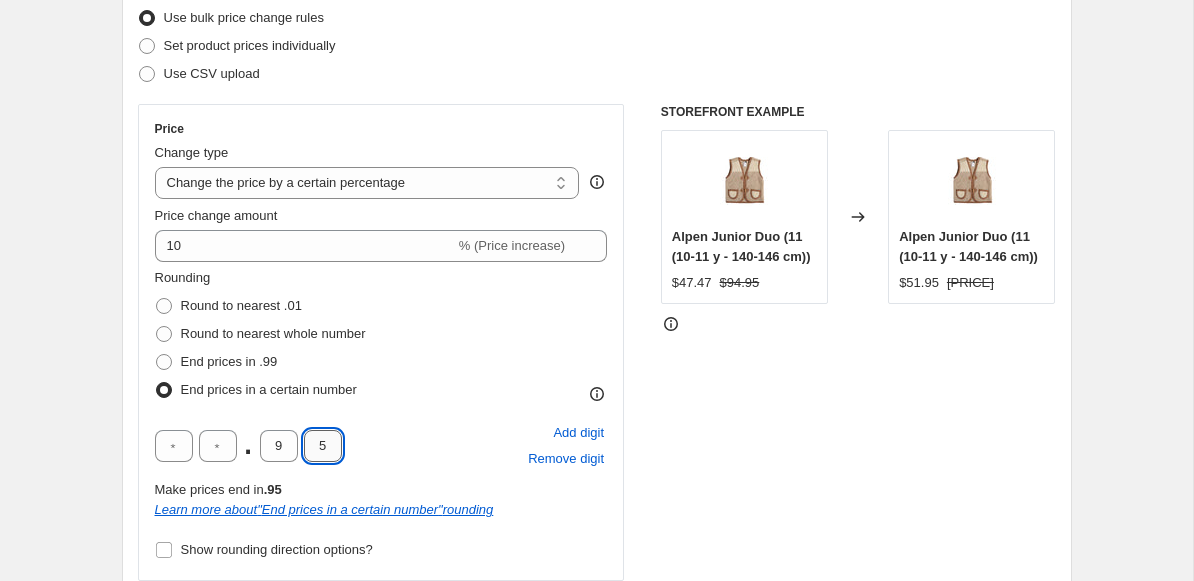click on "5" at bounding box center [323, 446] 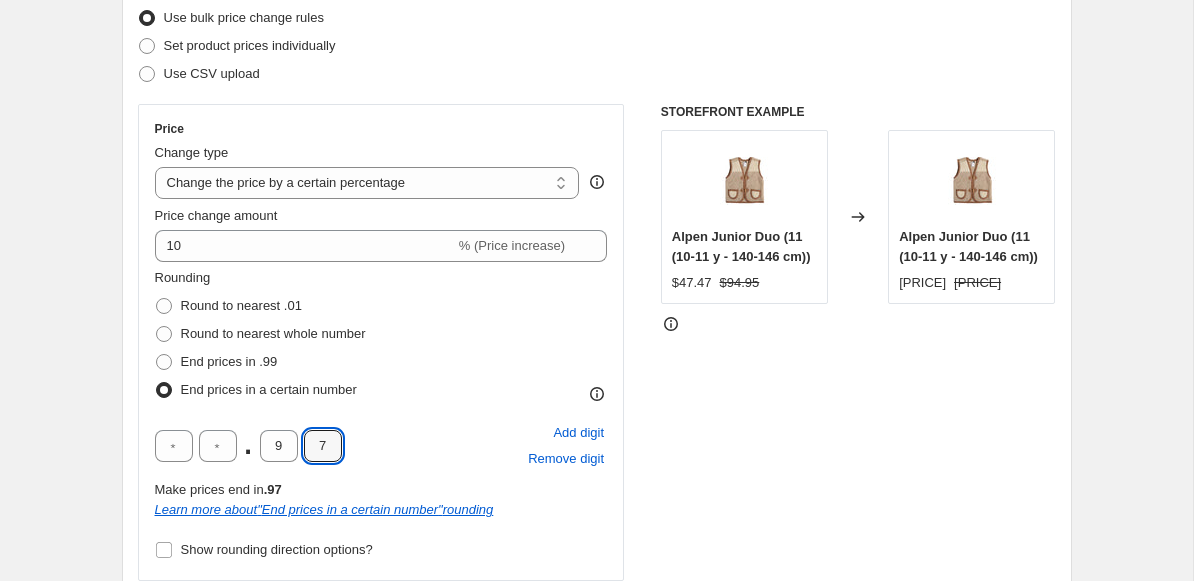 type on "7" 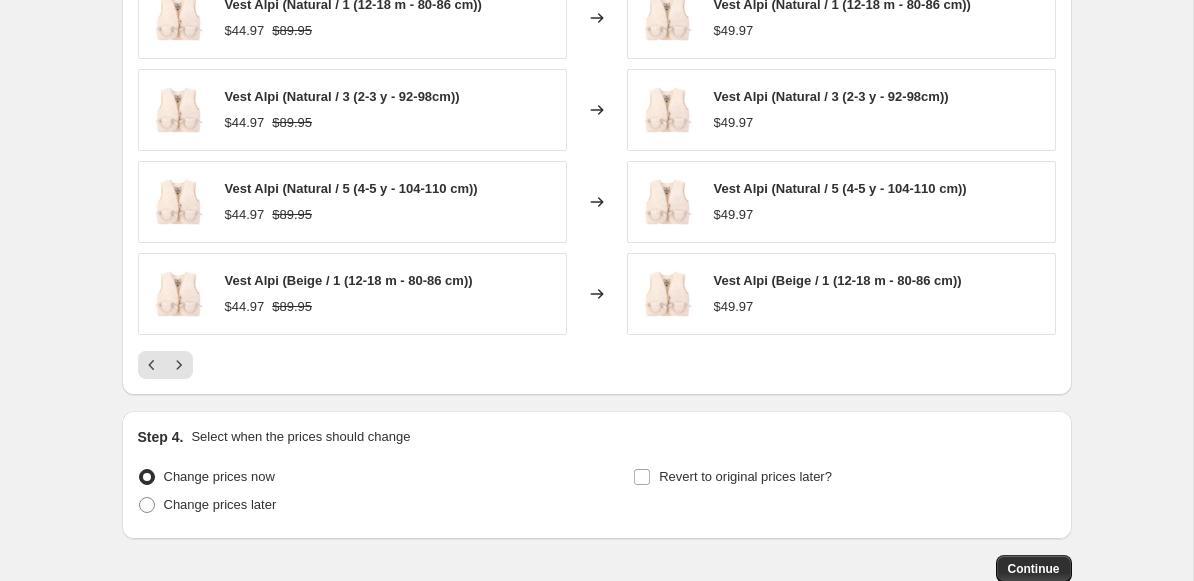scroll, scrollTop: 1808, scrollLeft: 0, axis: vertical 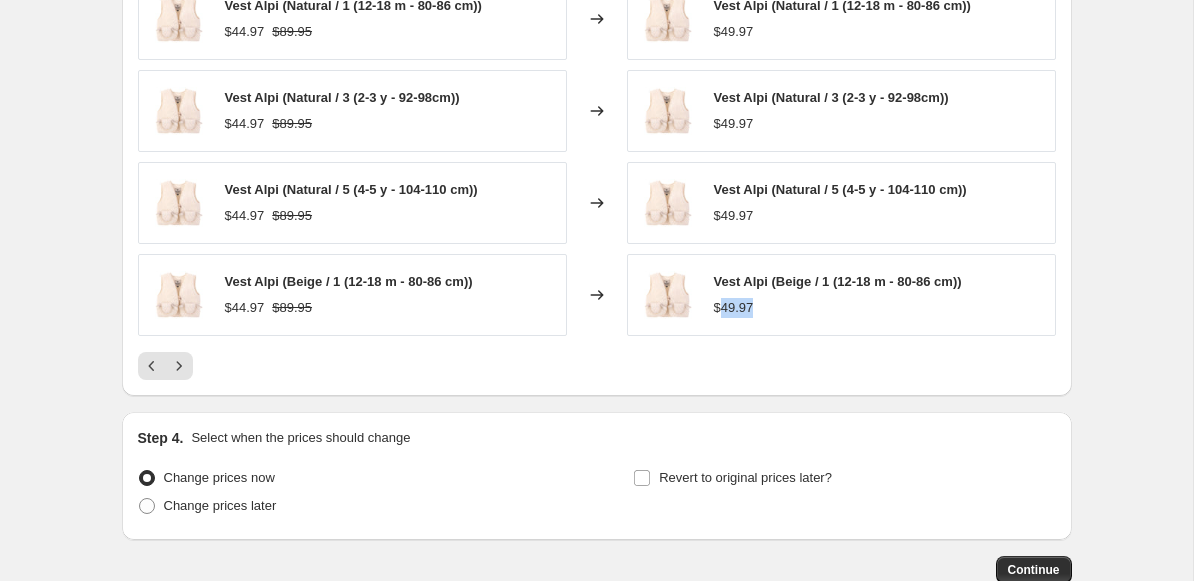 drag, startPoint x: 723, startPoint y: 310, endPoint x: 778, endPoint y: 310, distance: 55 